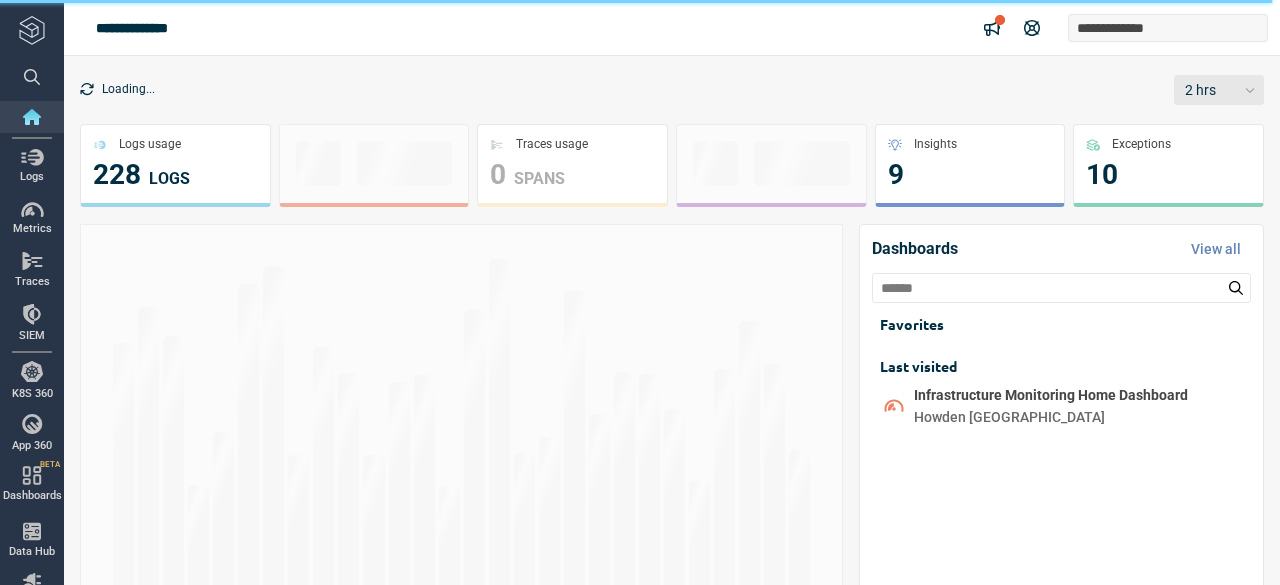 scroll, scrollTop: 0, scrollLeft: 0, axis: both 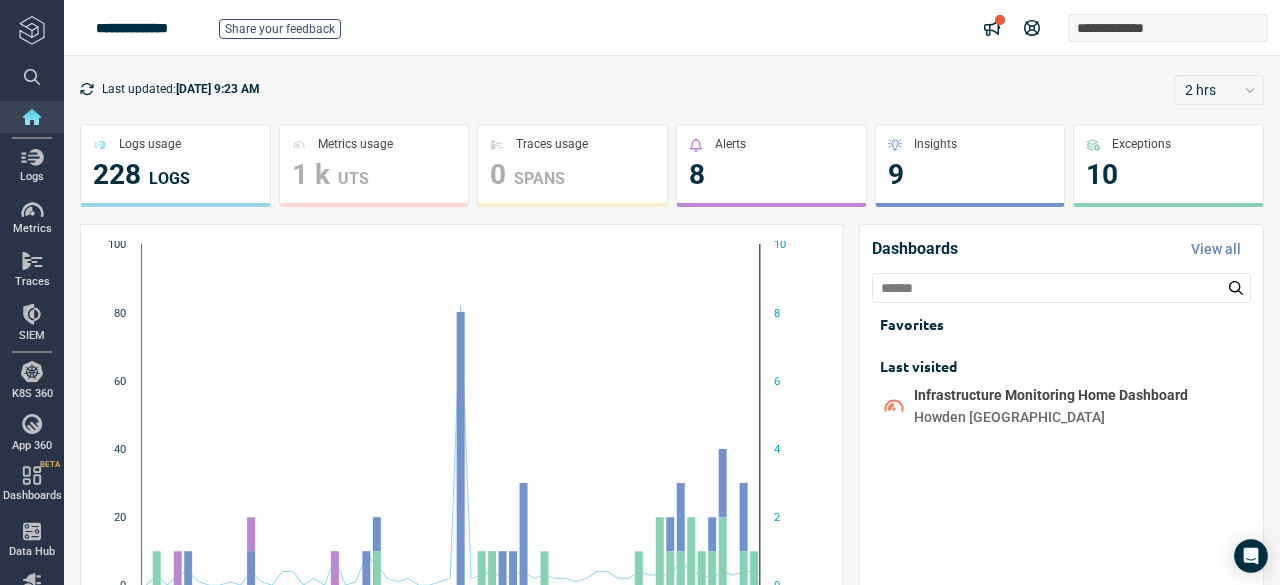 click on "Last updated:  [DATE] 9:23 AM 2 hrs" at bounding box center (672, 89) 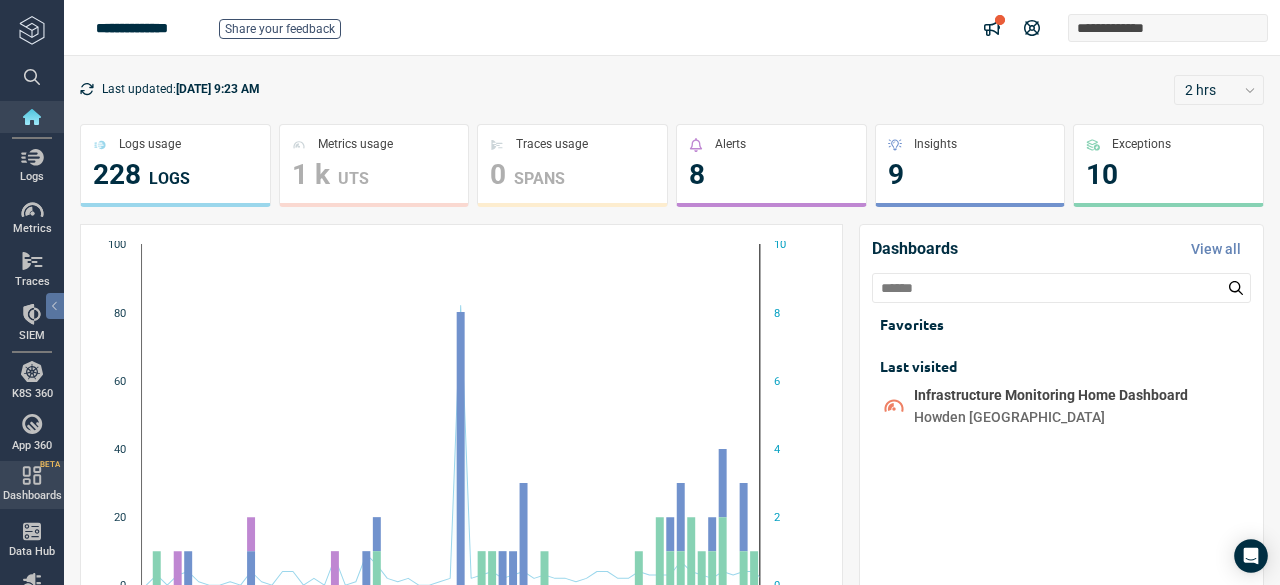 scroll, scrollTop: 99, scrollLeft: 0, axis: vertical 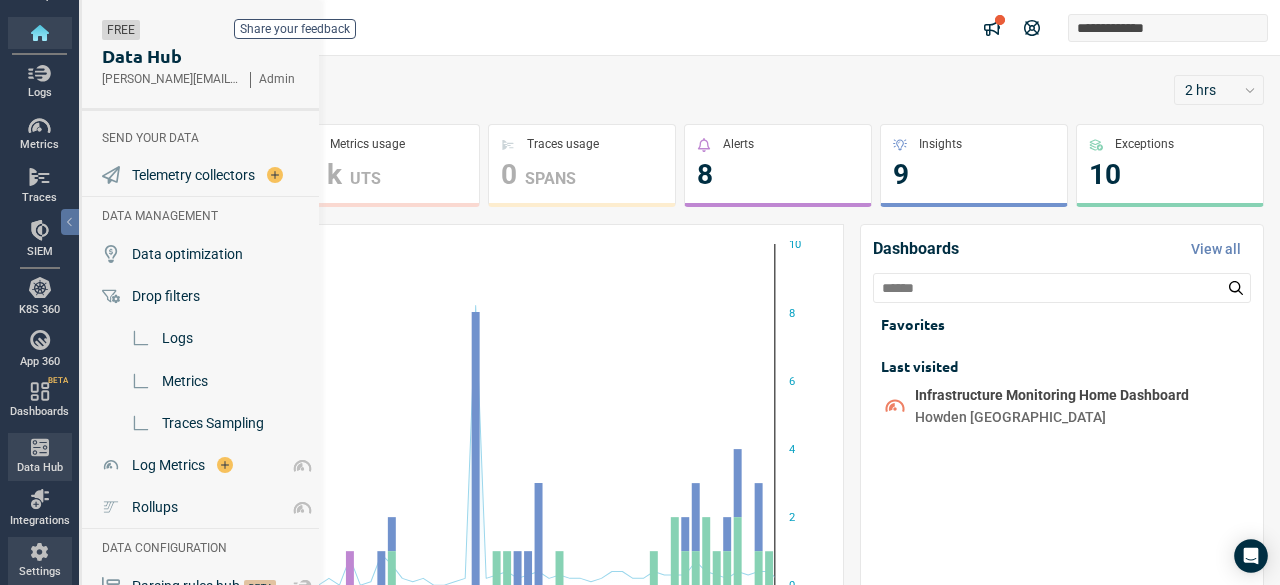 click at bounding box center [39, 552] 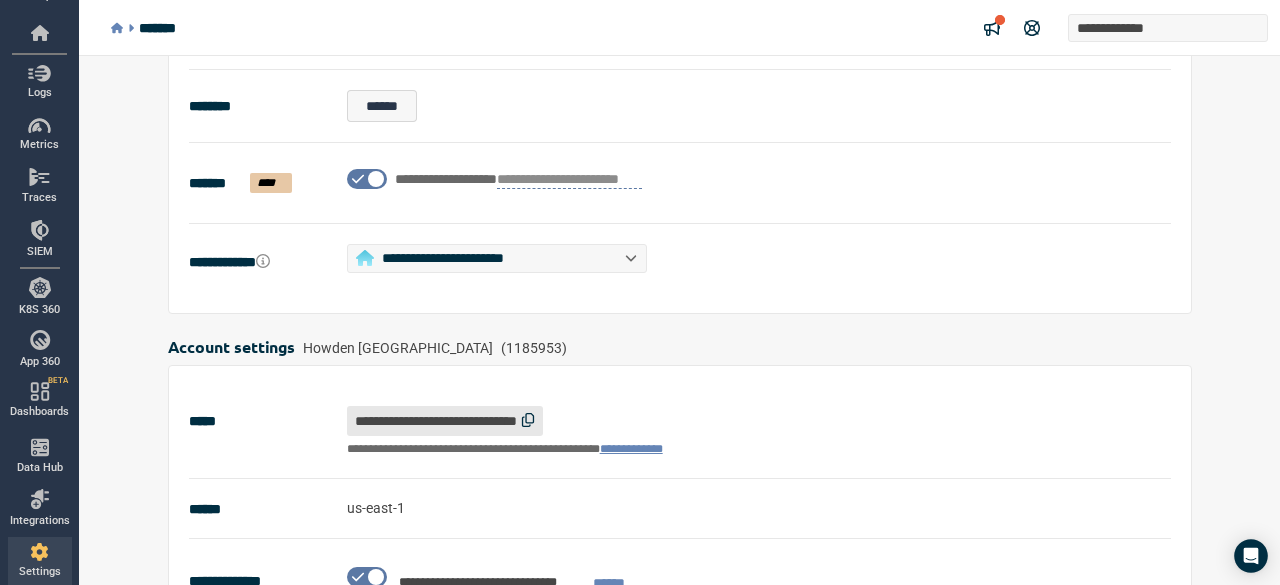scroll, scrollTop: 0, scrollLeft: 0, axis: both 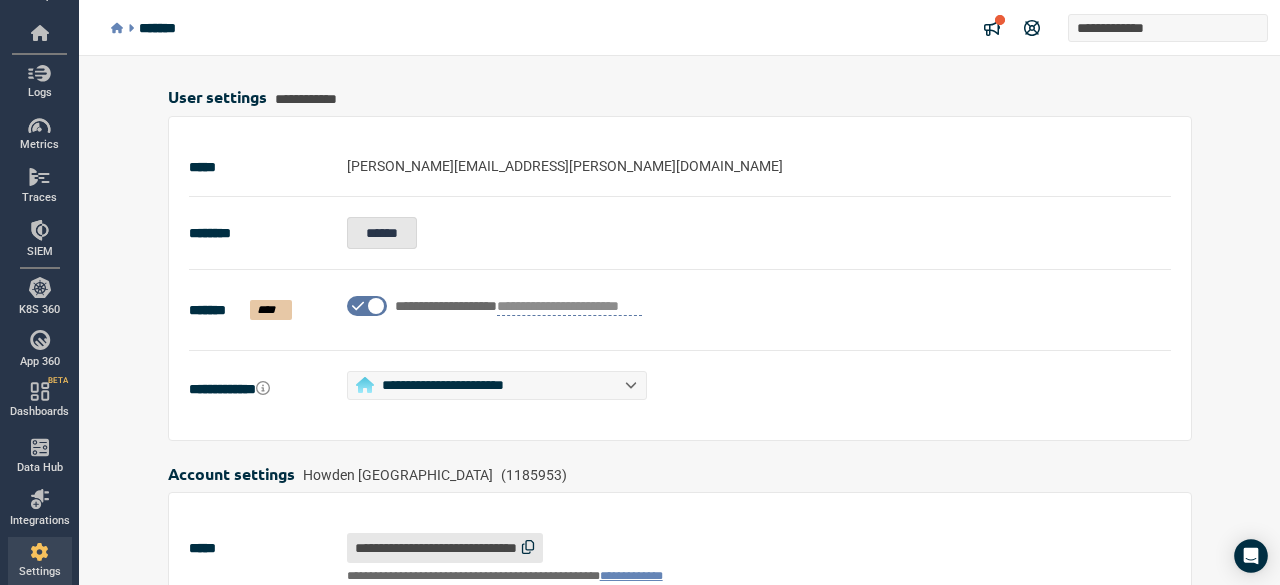 click on "******" at bounding box center (382, 233) 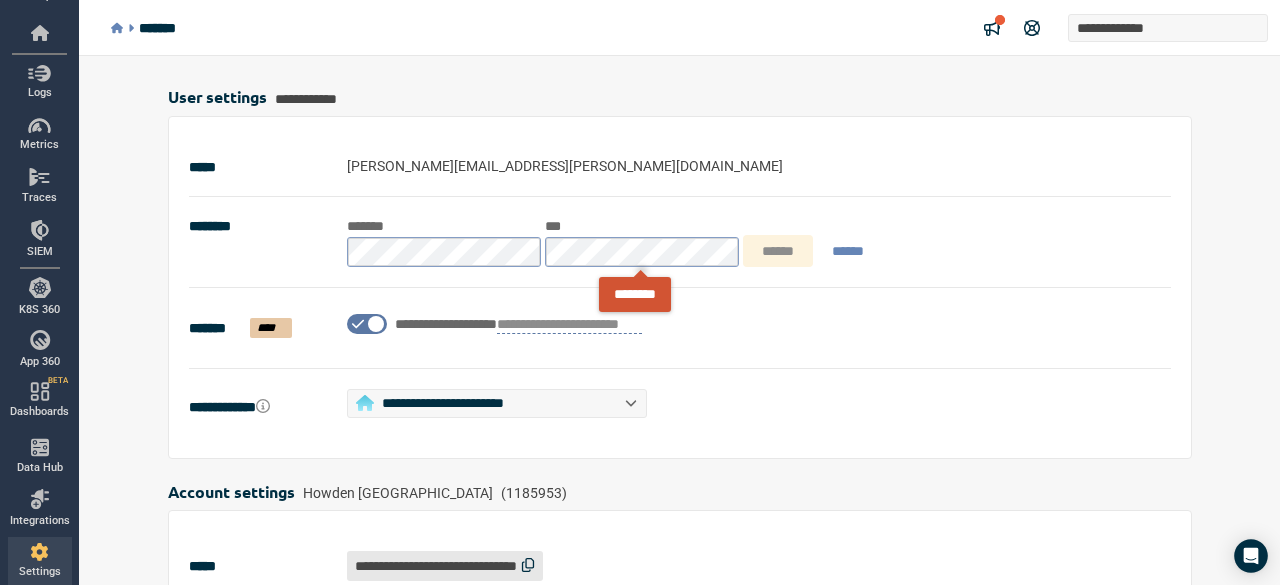 drag, startPoint x: 1047, startPoint y: 353, endPoint x: 884, endPoint y: 337, distance: 163.78339 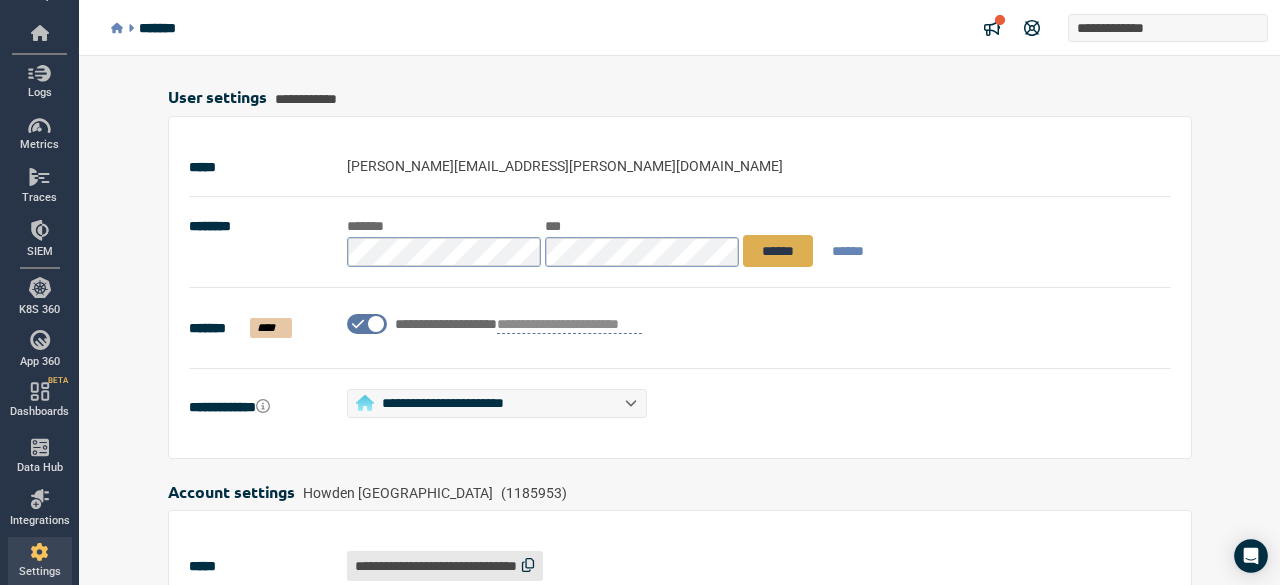 drag, startPoint x: 771, startPoint y: 252, endPoint x: 421, endPoint y: 284, distance: 351.4598 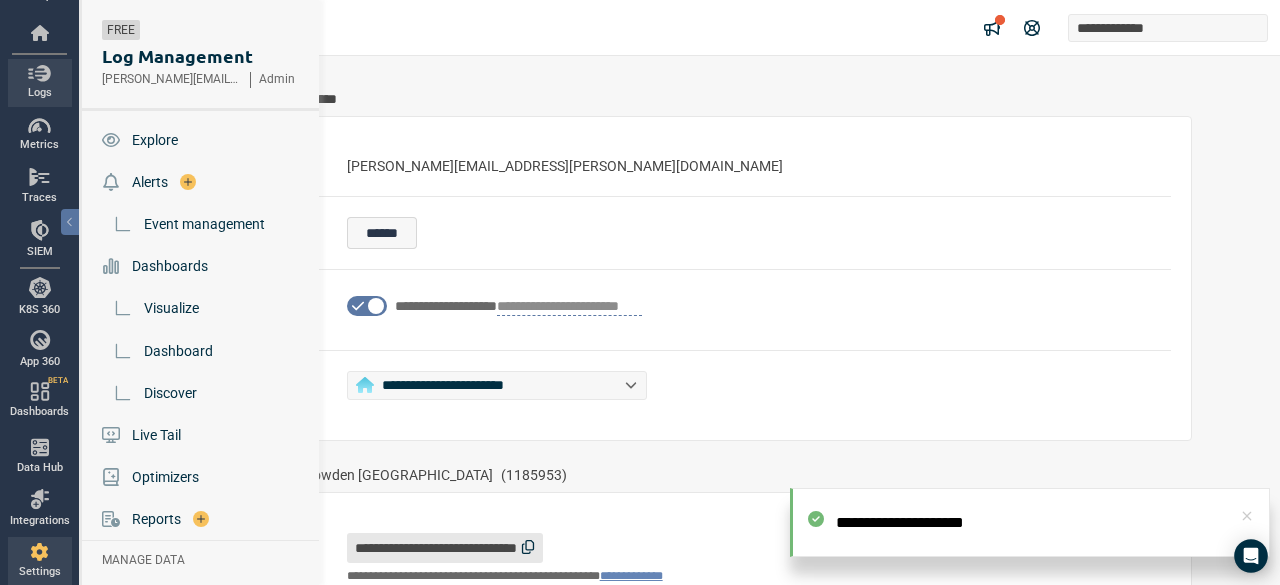 click on "Logs" at bounding box center [40, 83] 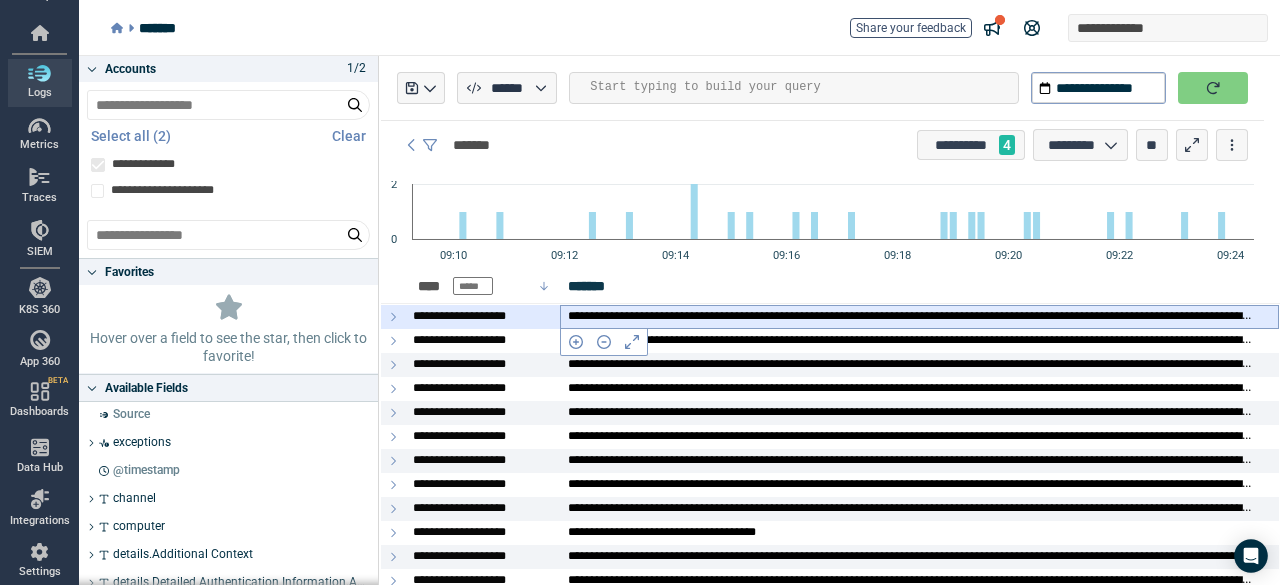 click on "**********" at bounding box center [911, 317] 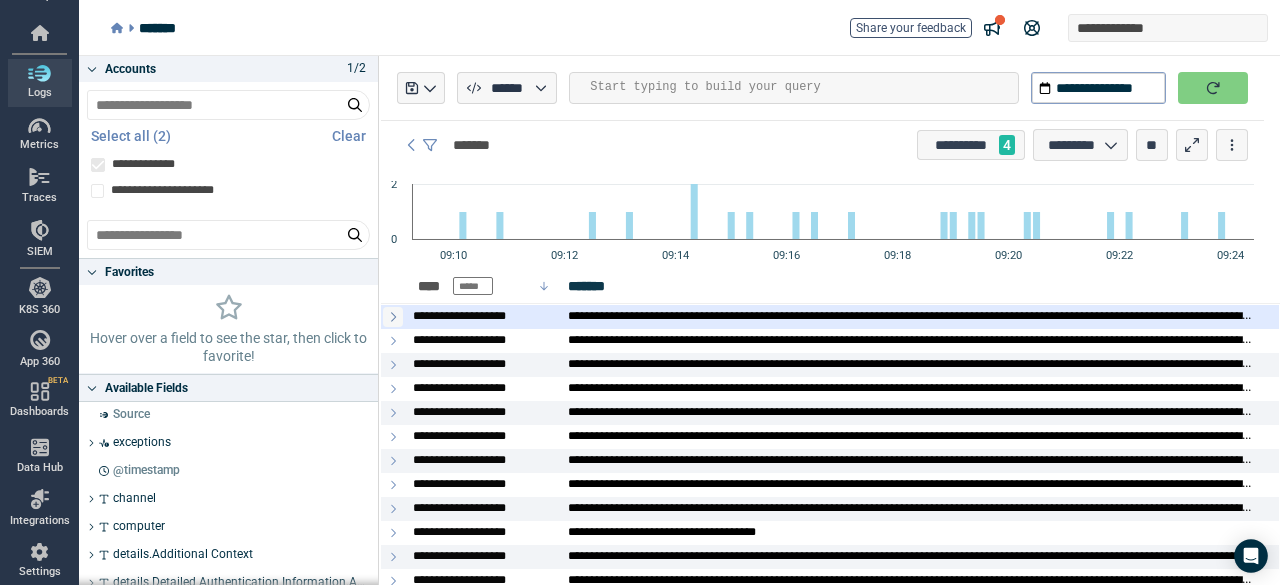 click 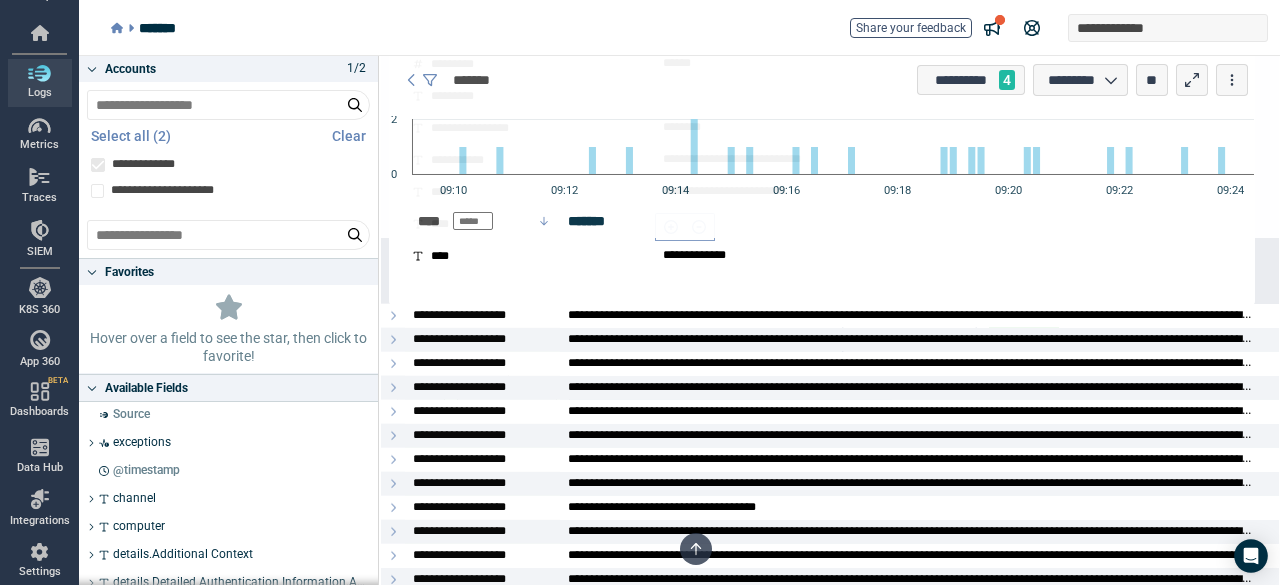 scroll, scrollTop: 1200, scrollLeft: 0, axis: vertical 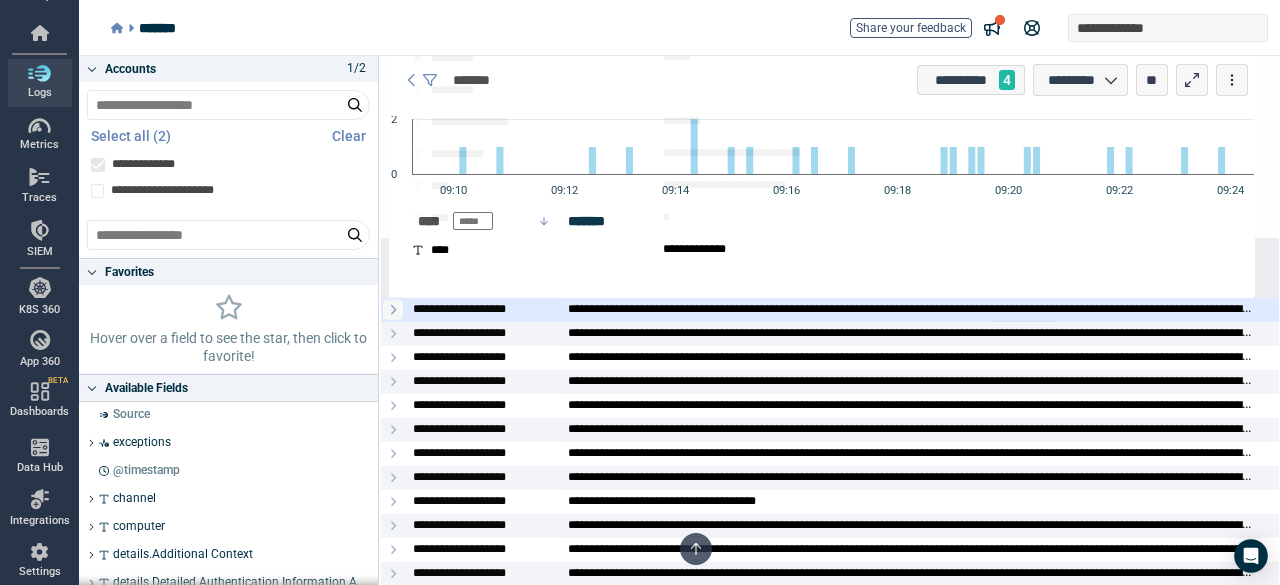 click 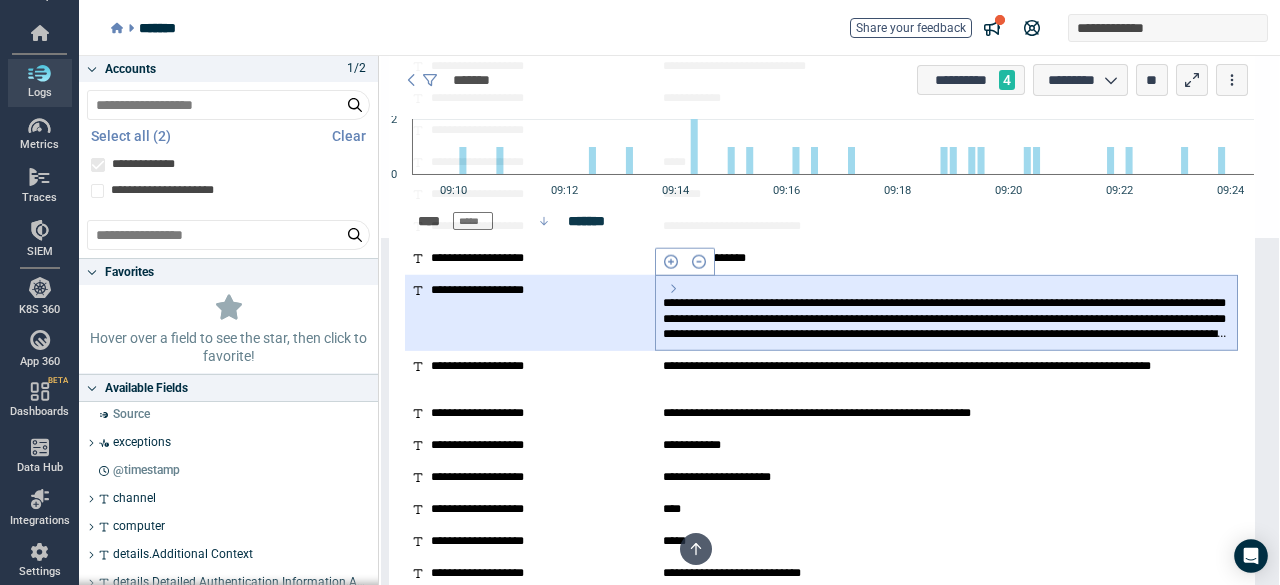 scroll, scrollTop: 2200, scrollLeft: 0, axis: vertical 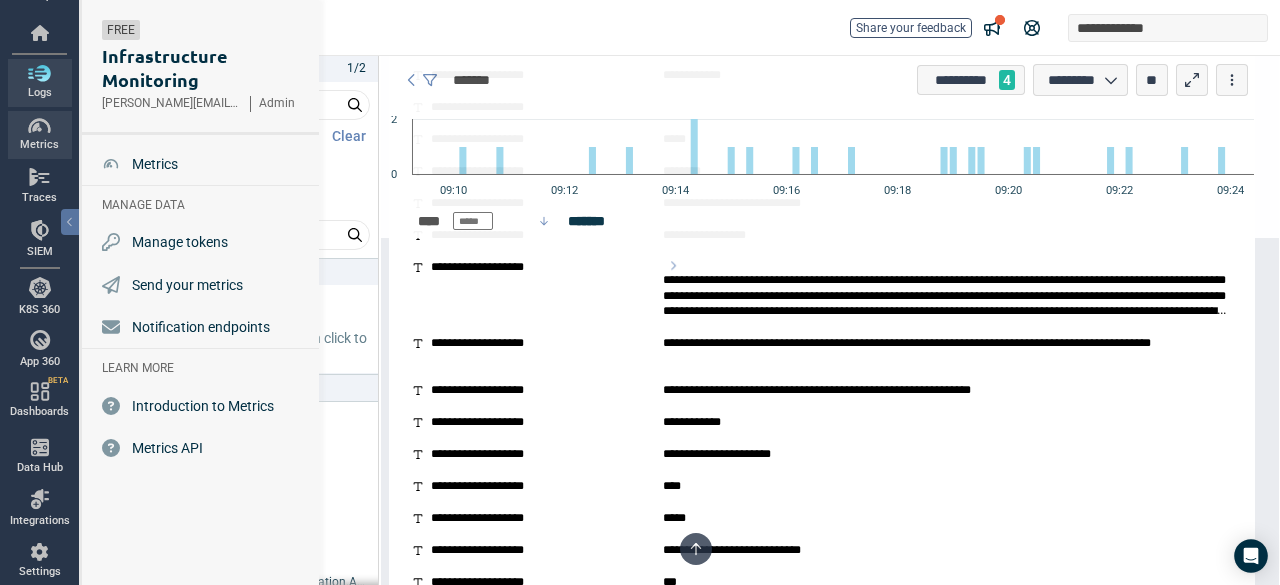 click at bounding box center [39, 126] 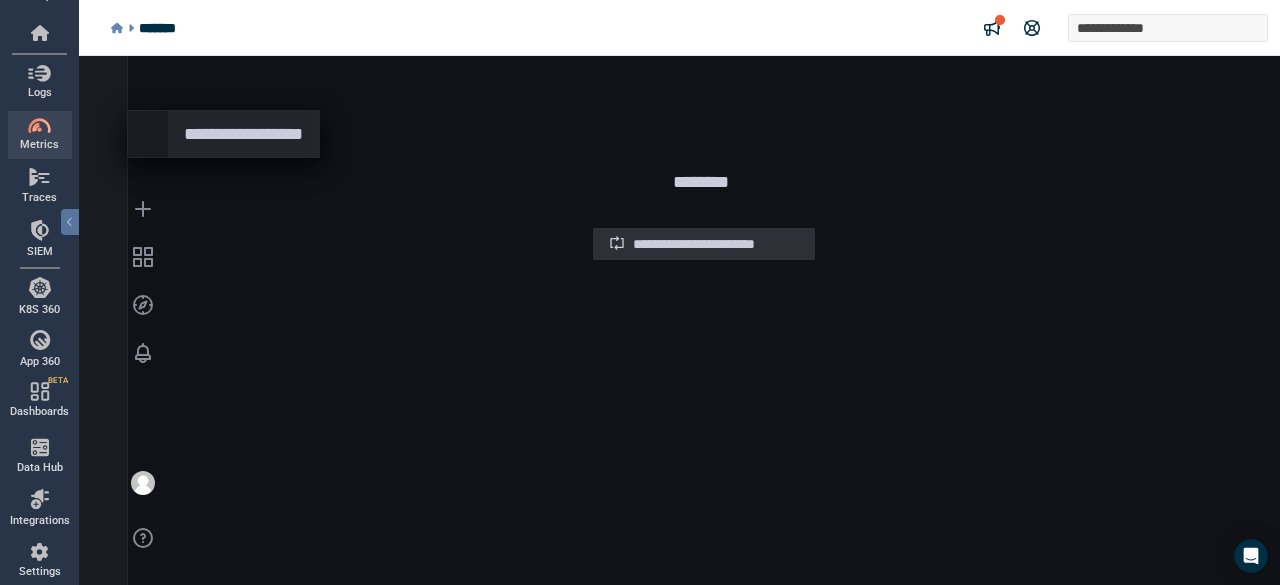 scroll, scrollTop: 0, scrollLeft: 0, axis: both 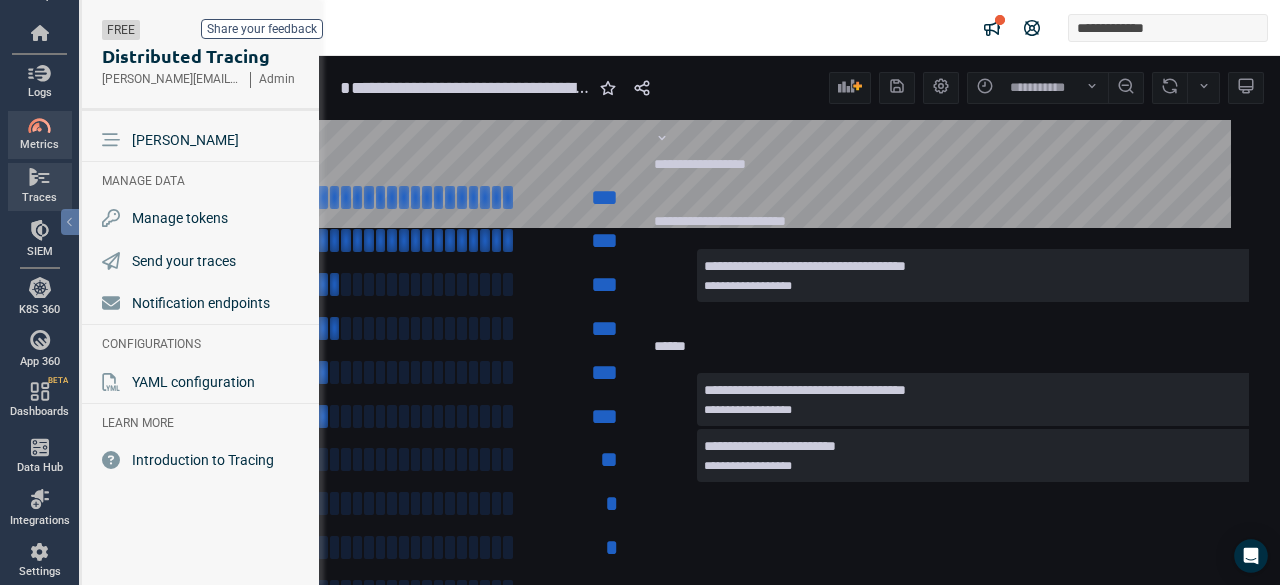 click at bounding box center (39, 177) 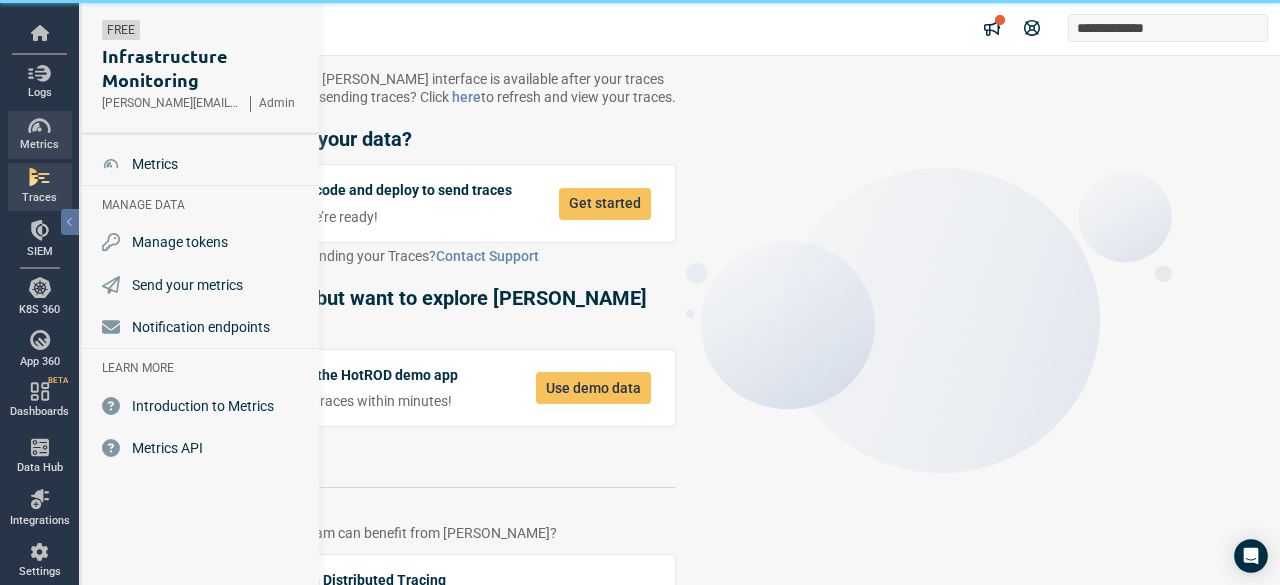 click at bounding box center [39, 126] 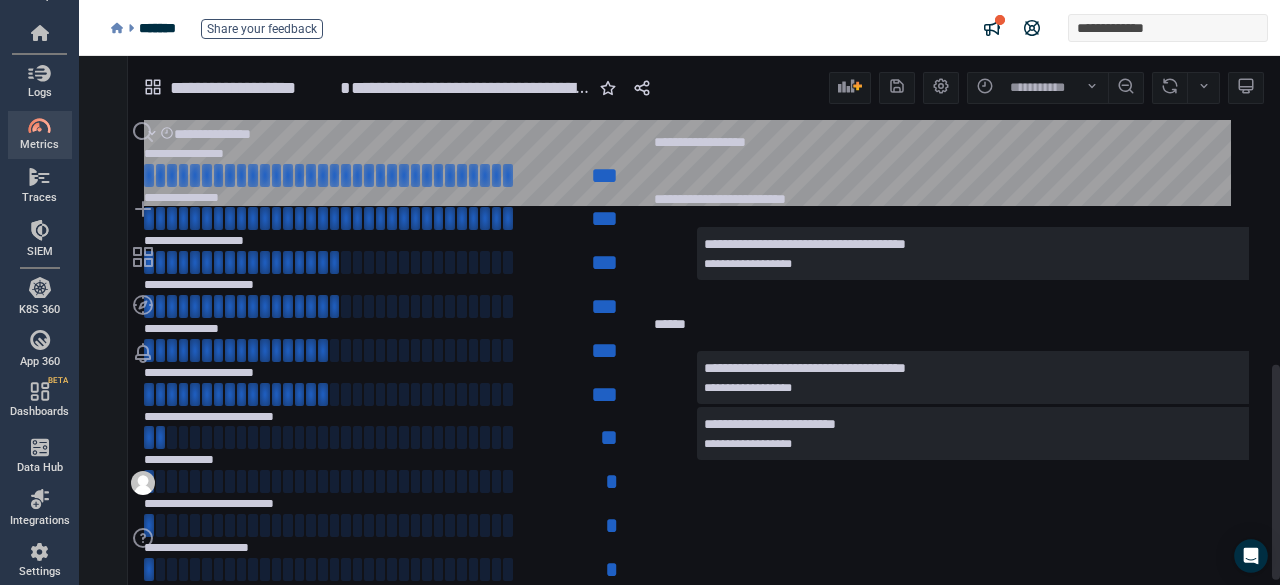 scroll, scrollTop: 532, scrollLeft: 0, axis: vertical 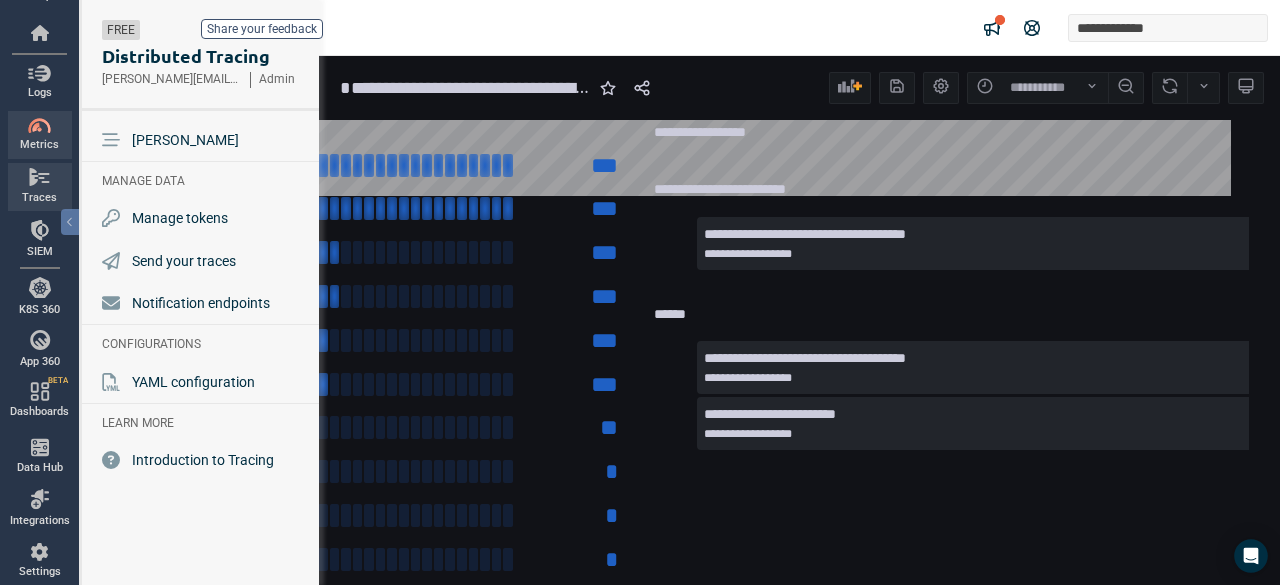 click at bounding box center [39, 177] 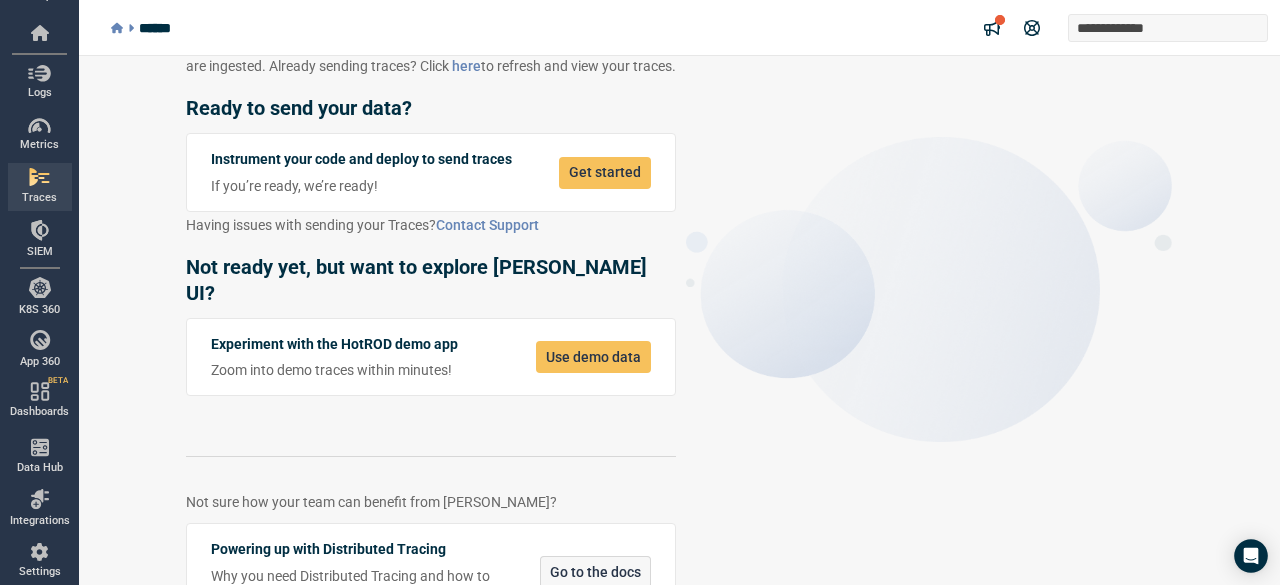 scroll, scrollTop: 48, scrollLeft: 0, axis: vertical 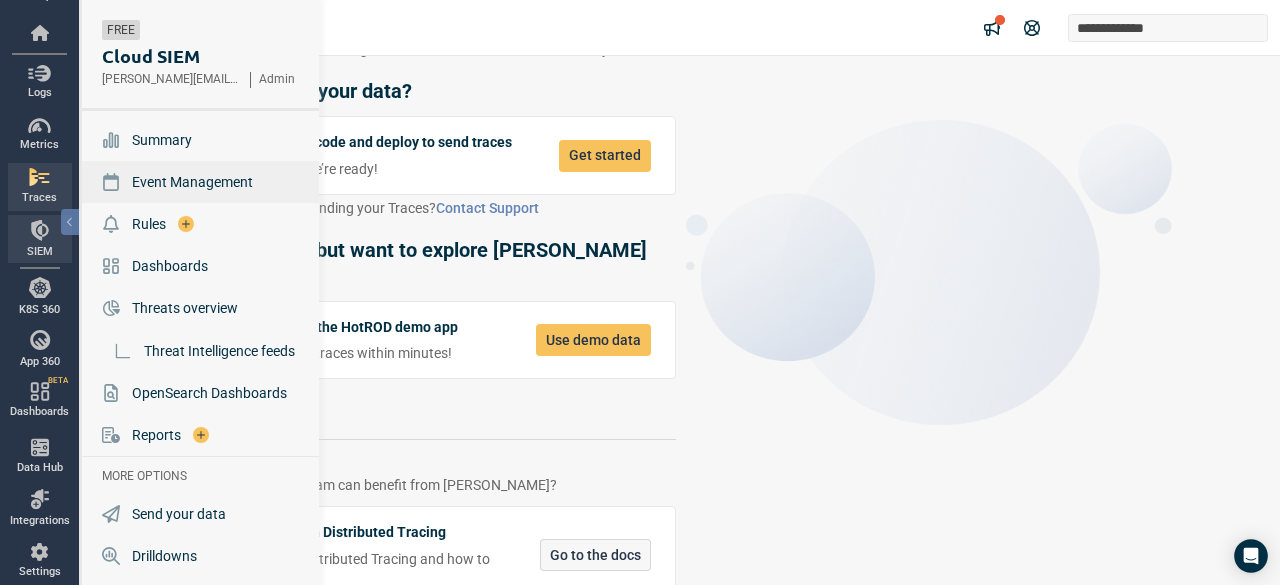 click on "Event Management" at bounding box center [192, 182] 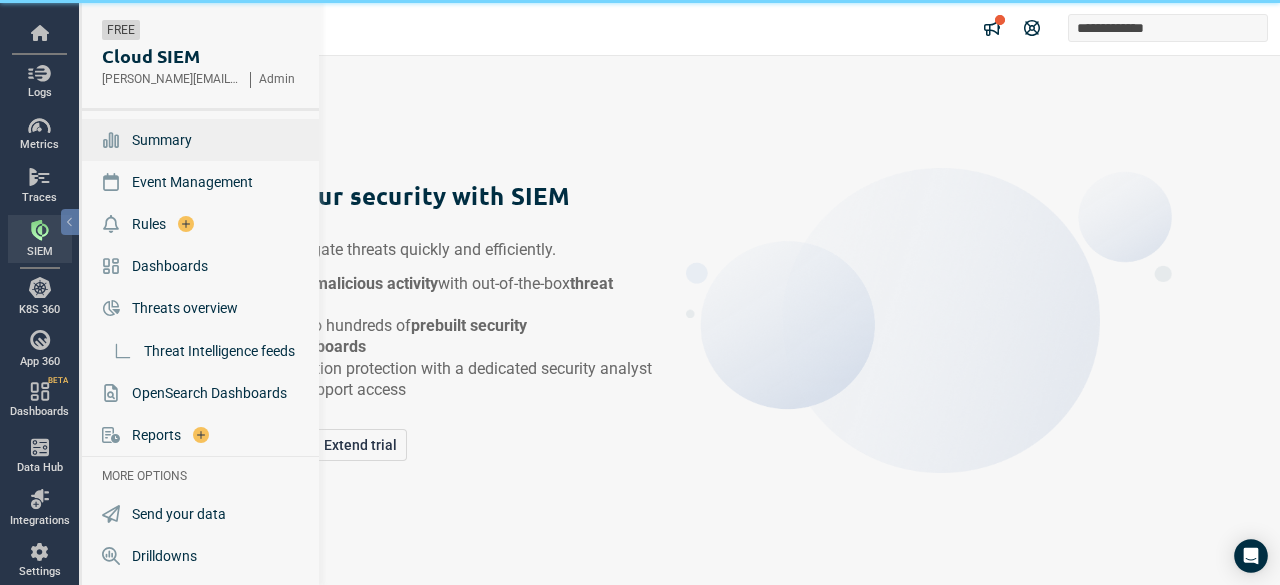 click on "Summary" at bounding box center [202, 140] 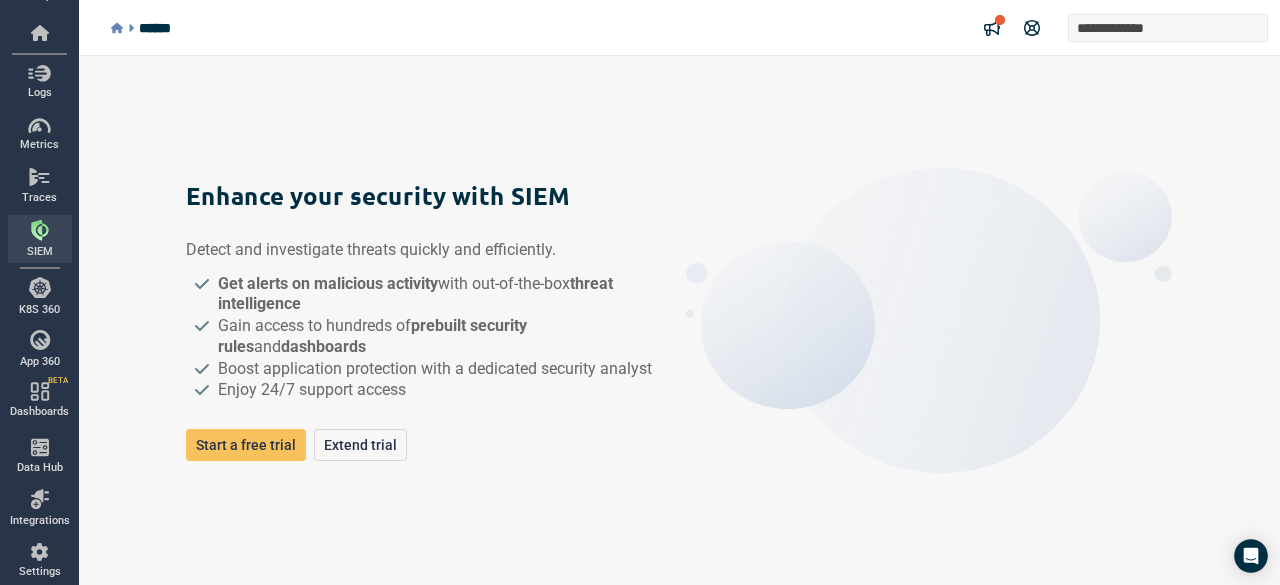 click on "Enhance your security with SIEM Detect and investigate threats quickly and efficiently. Get alerts on malicious activity  with out-of-the-box  threat intelligence Gain access to hundreds of  prebuilt security rules  and  dashboards Boost application protection with a dedicated security analyst Enjoy 24/7 support access Start a free trial Extend trial" at bounding box center [679, 320] 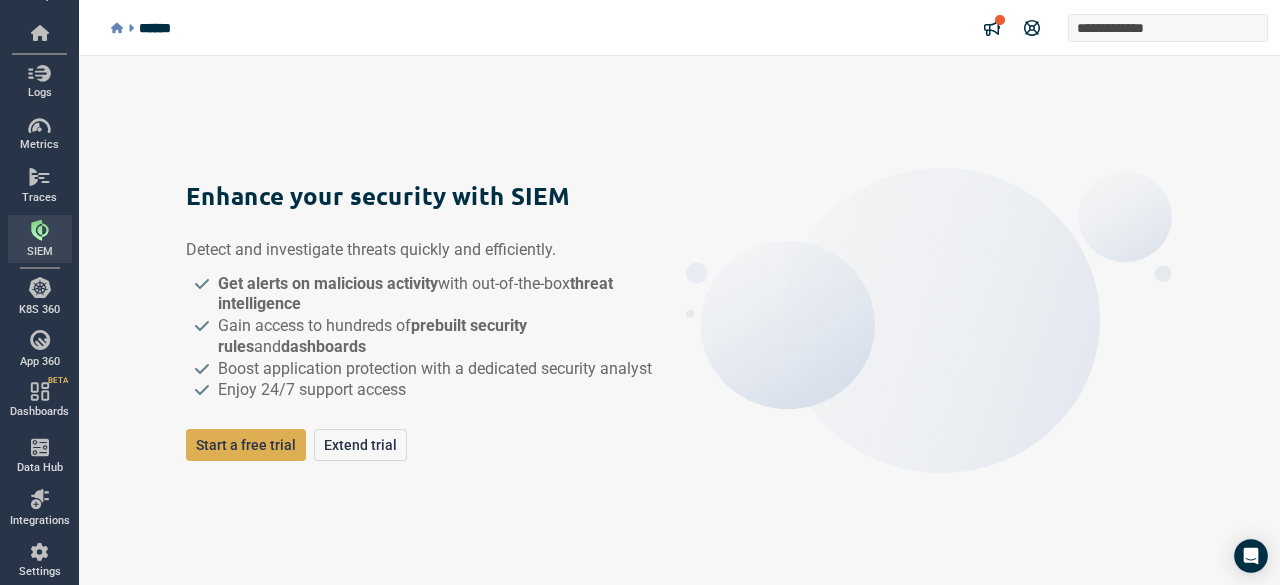 click on "Start a free trial" at bounding box center [246, 445] 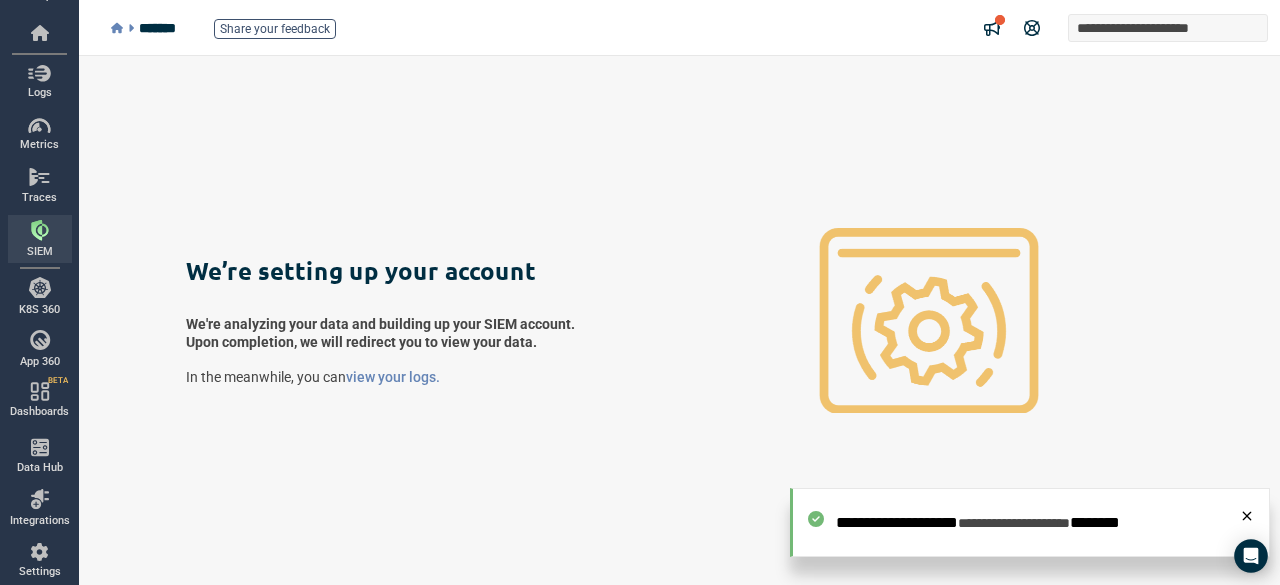 click 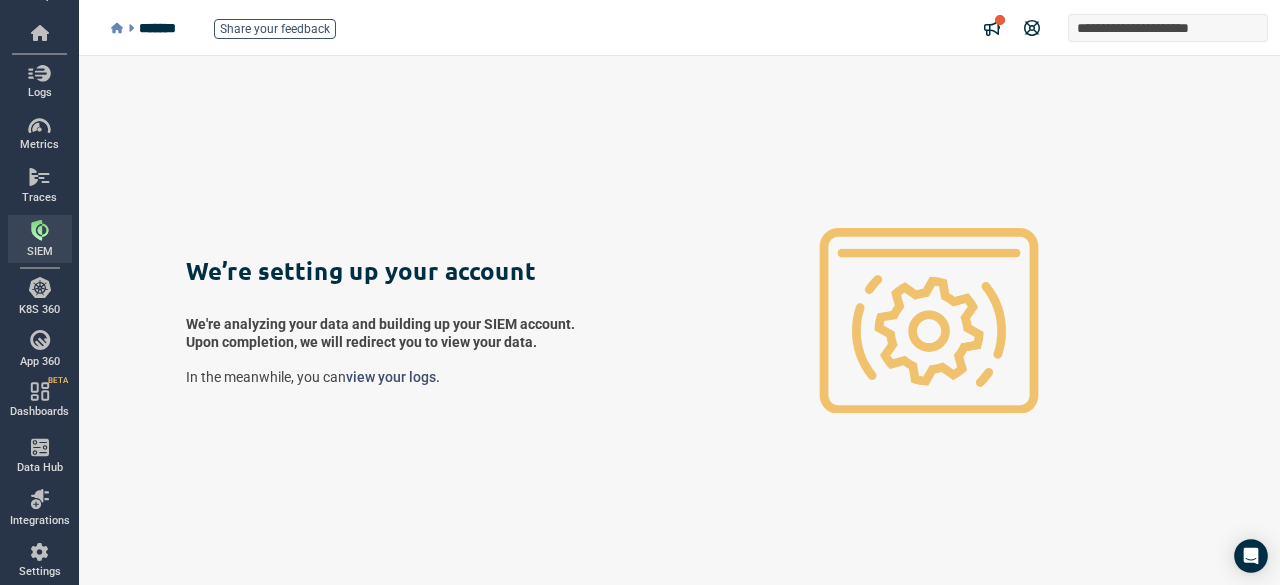 click on "view your logs." at bounding box center [393, 377] 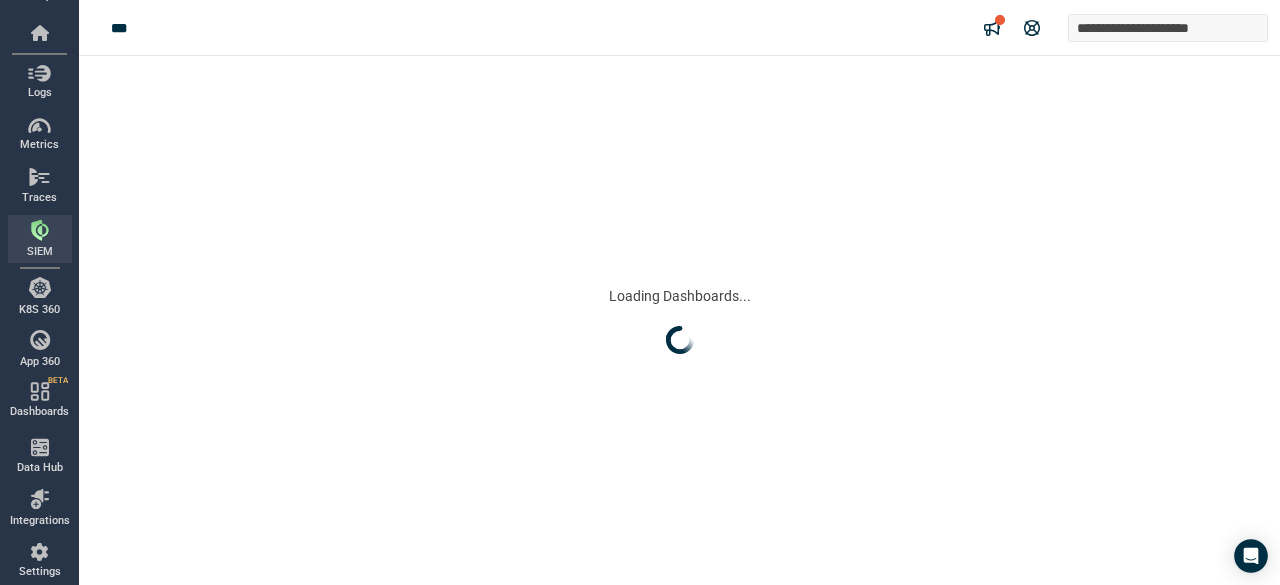 scroll, scrollTop: 0, scrollLeft: 0, axis: both 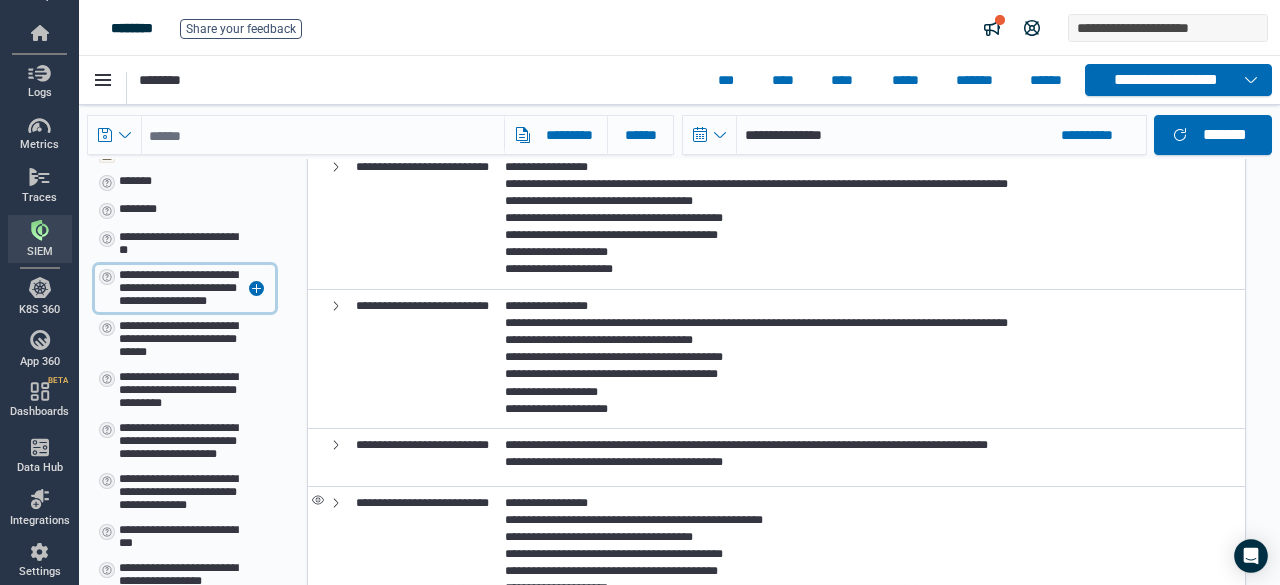 click on "**********" at bounding box center (178, 288) 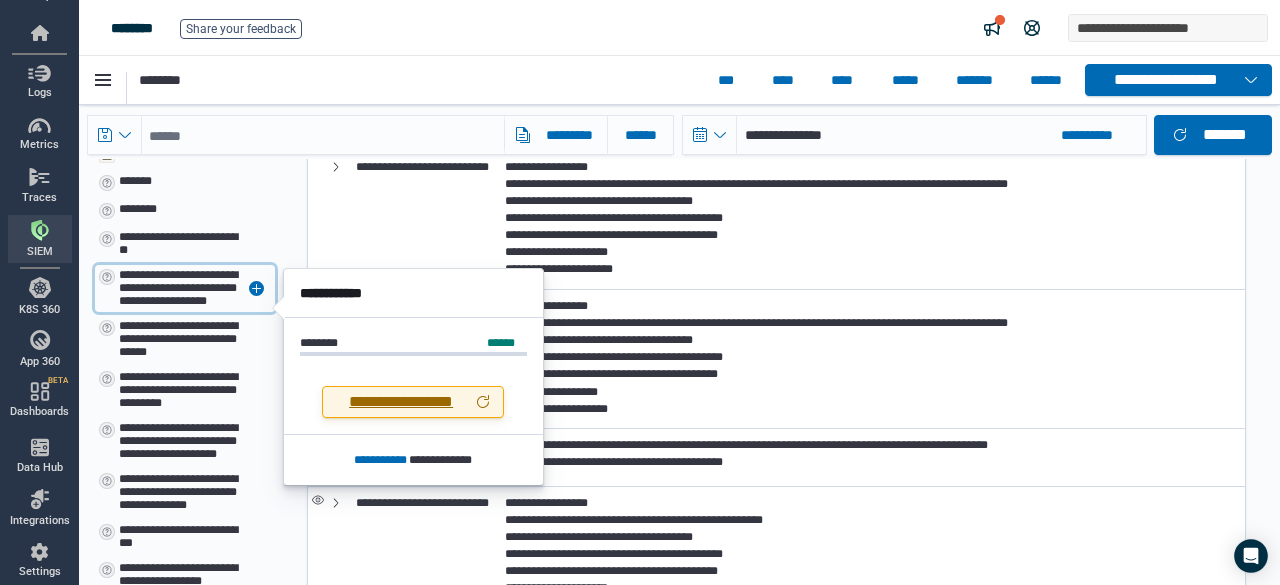 click on "**********" at bounding box center (178, 288) 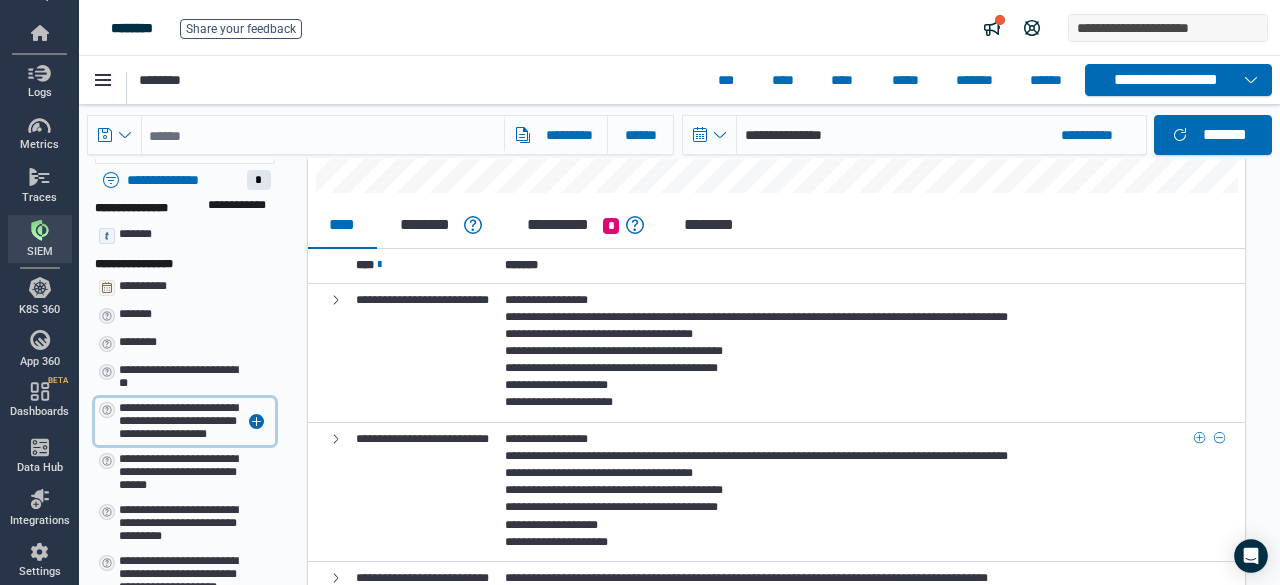 scroll, scrollTop: 100, scrollLeft: 0, axis: vertical 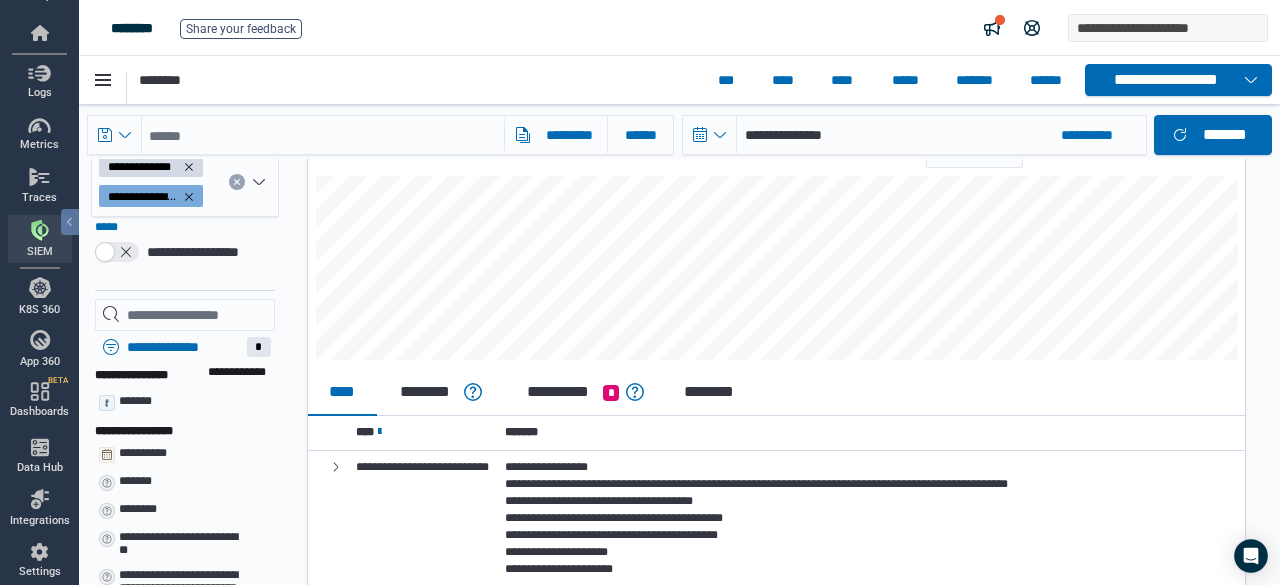 click at bounding box center (40, 230) 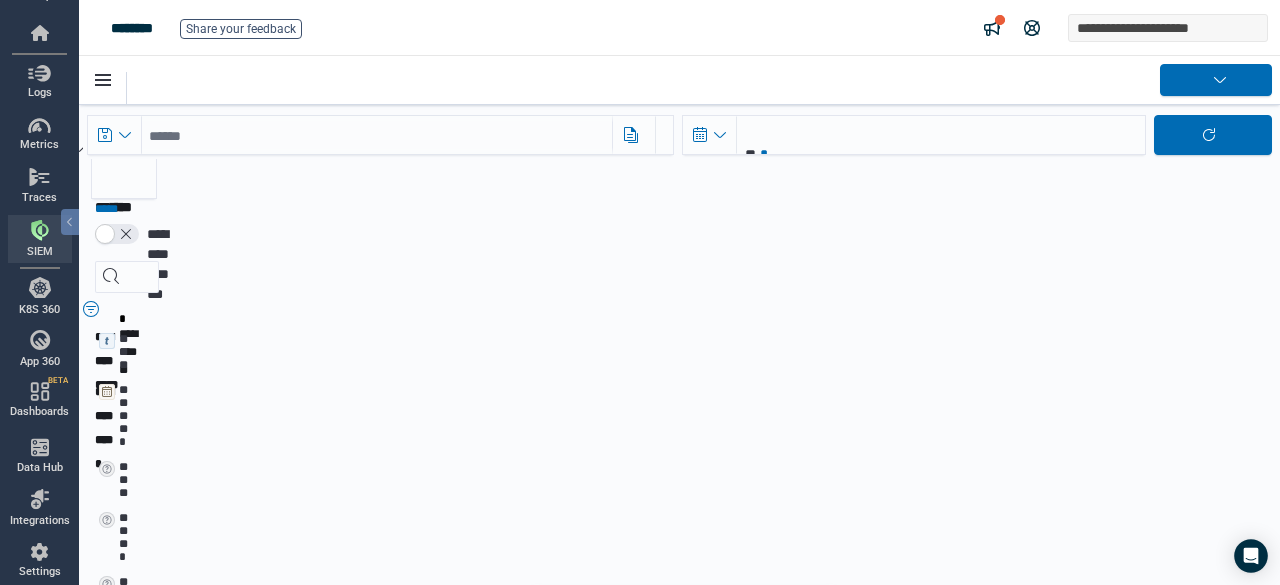 scroll, scrollTop: 0, scrollLeft: 0, axis: both 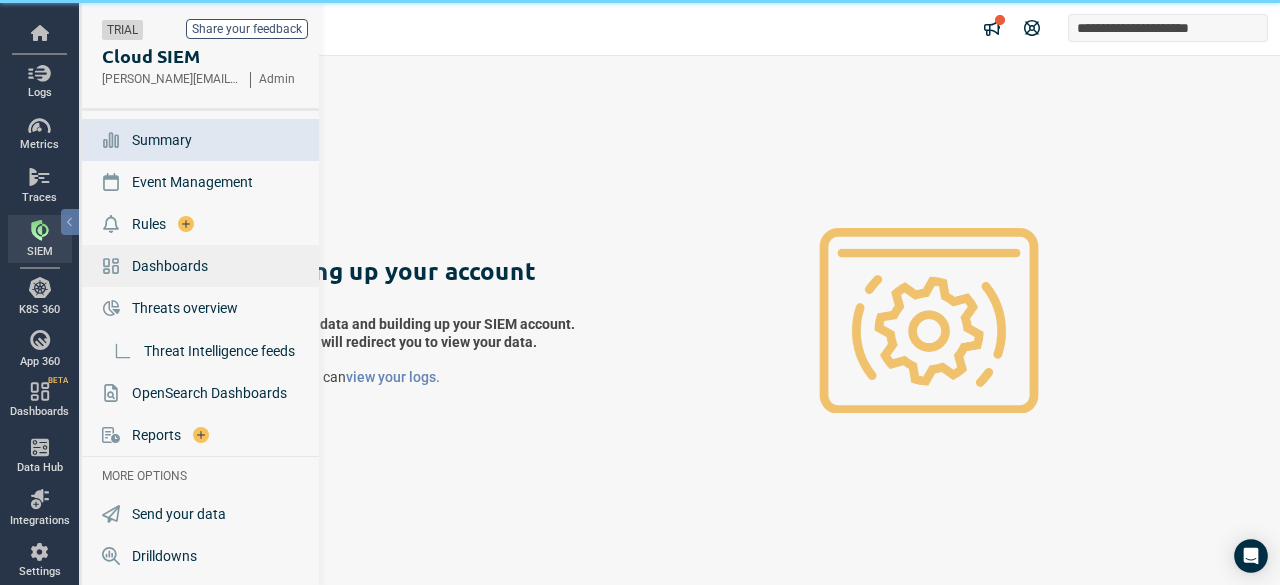 click on "Dashboards" at bounding box center [170, 266] 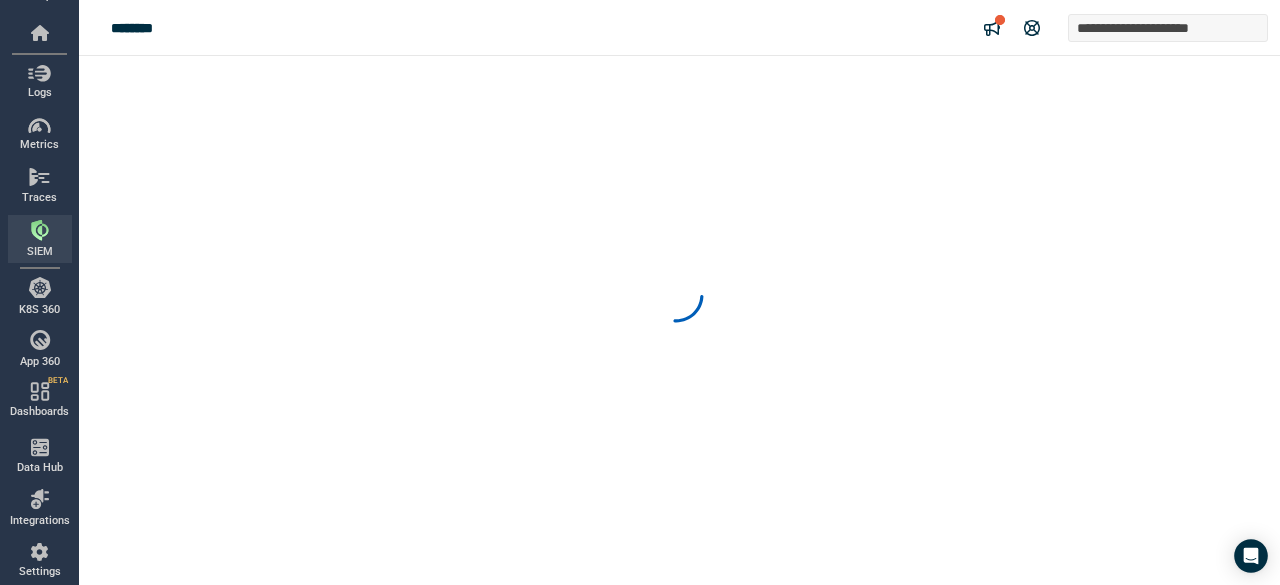 scroll, scrollTop: 0, scrollLeft: 0, axis: both 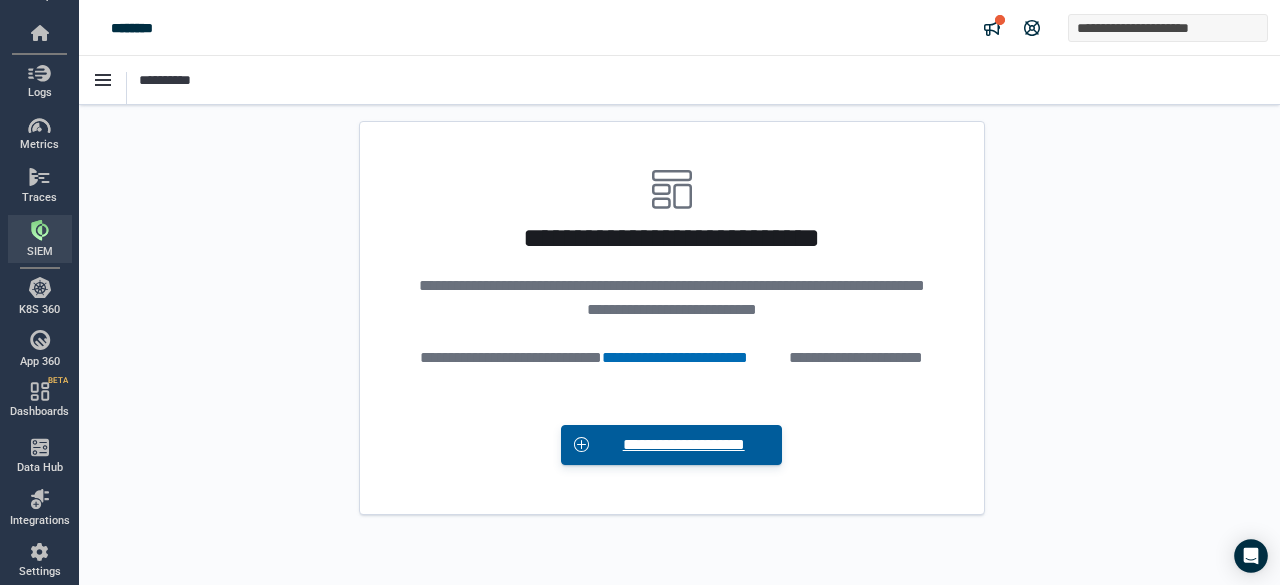 click on "**********" at bounding box center [683, 445] 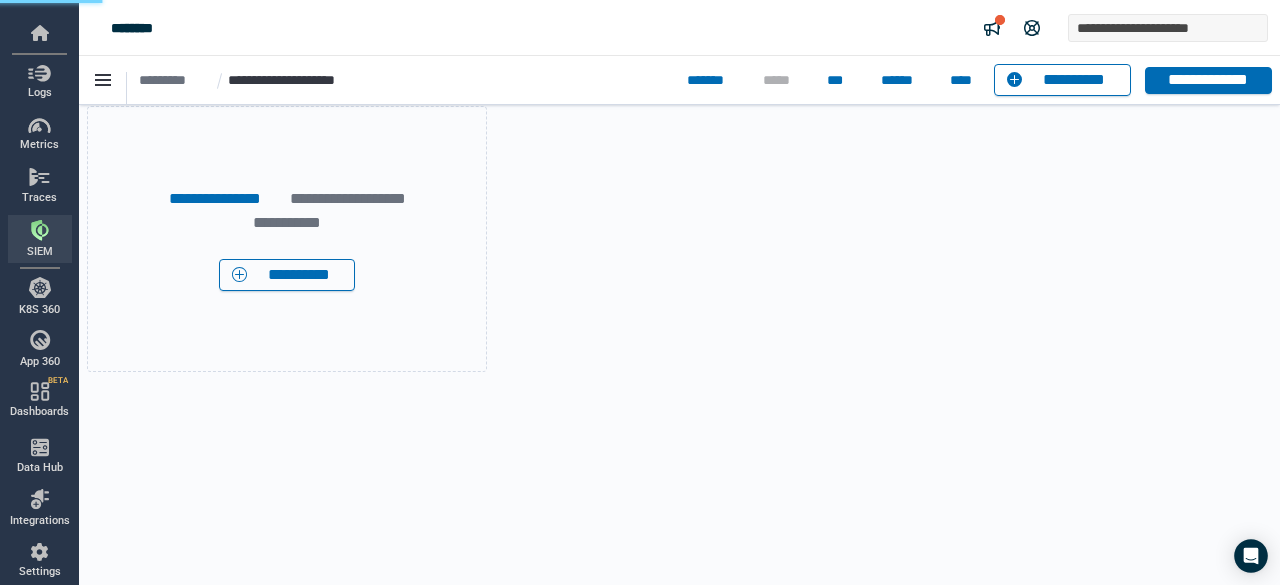 scroll, scrollTop: 25, scrollLeft: 24, axis: both 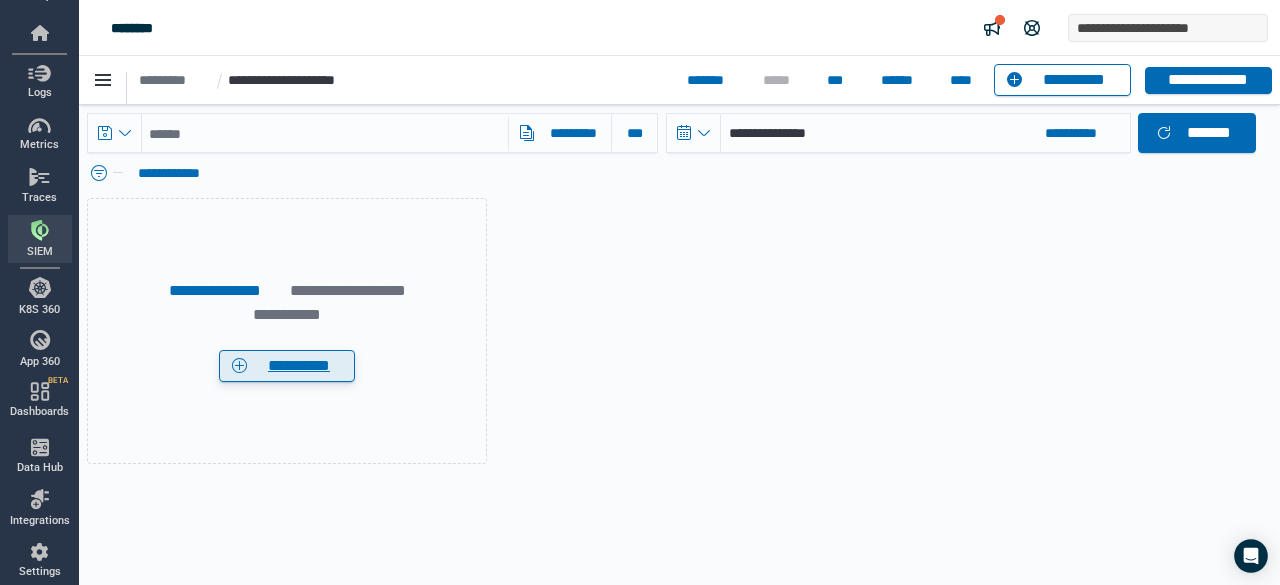 click on "**********" at bounding box center [299, 366] 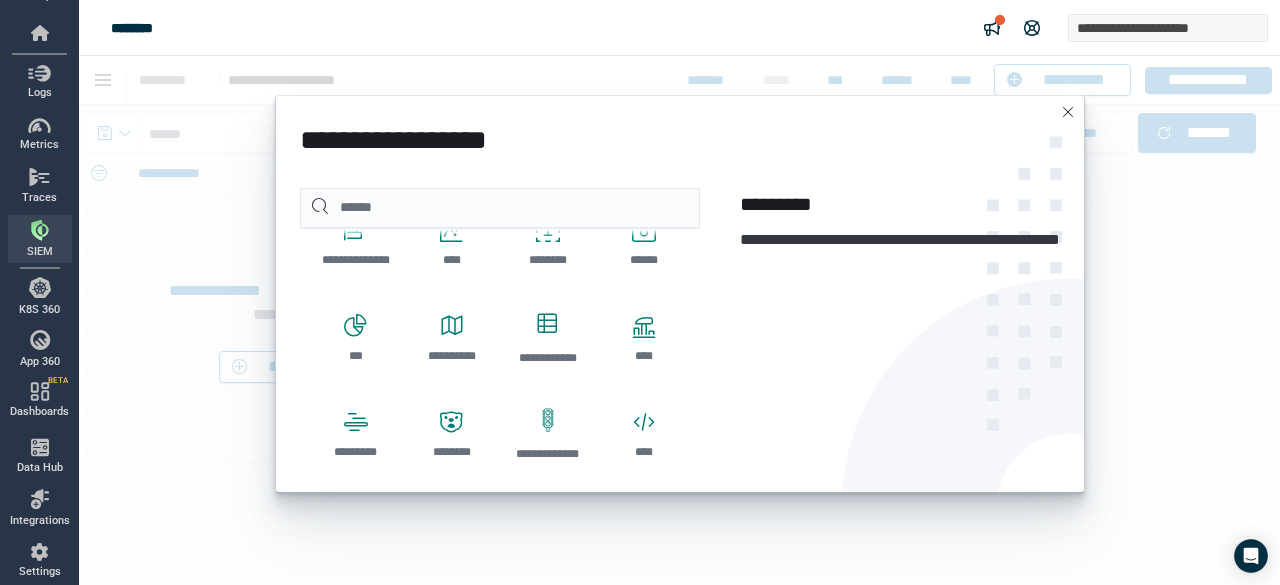 scroll, scrollTop: 0, scrollLeft: 0, axis: both 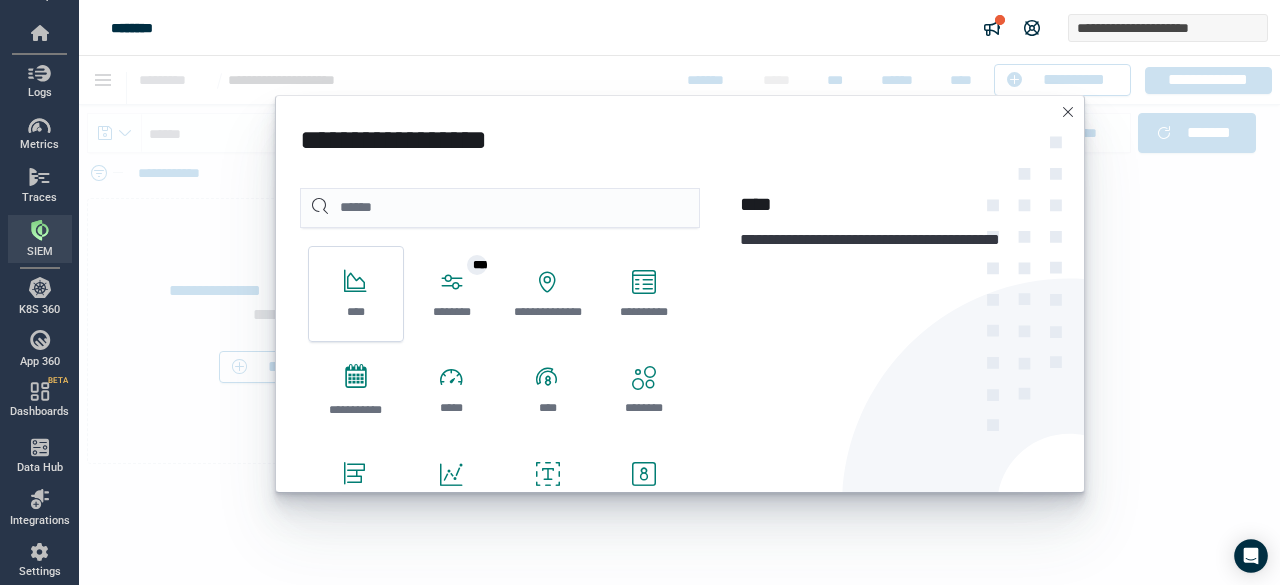 click 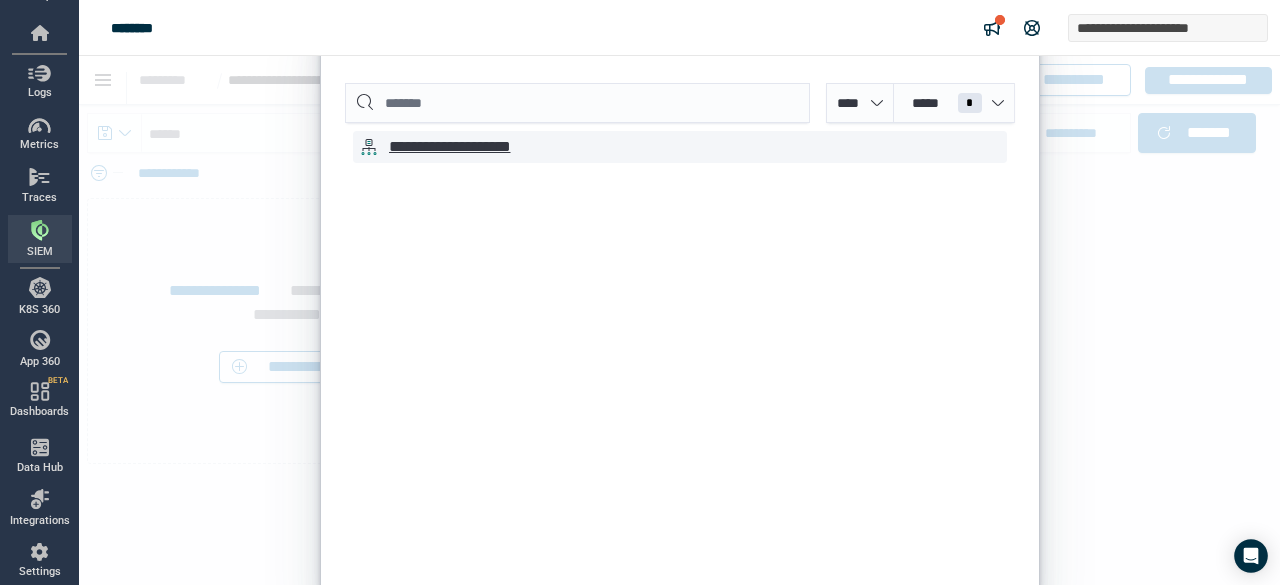 click on "**********" at bounding box center [473, 147] 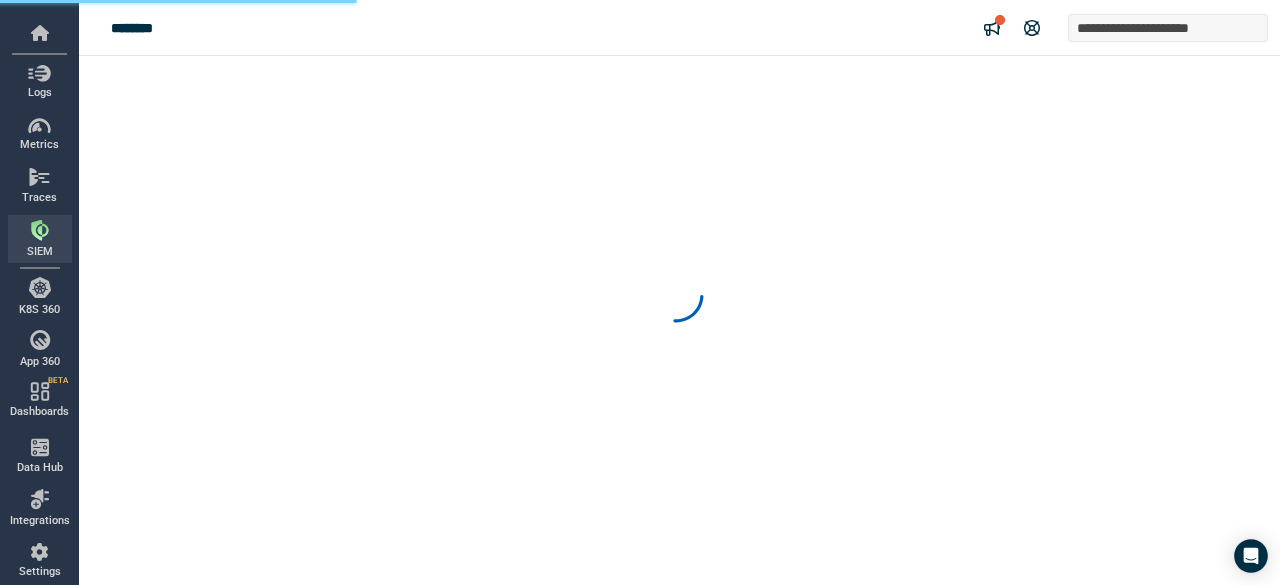 scroll, scrollTop: 0, scrollLeft: 0, axis: both 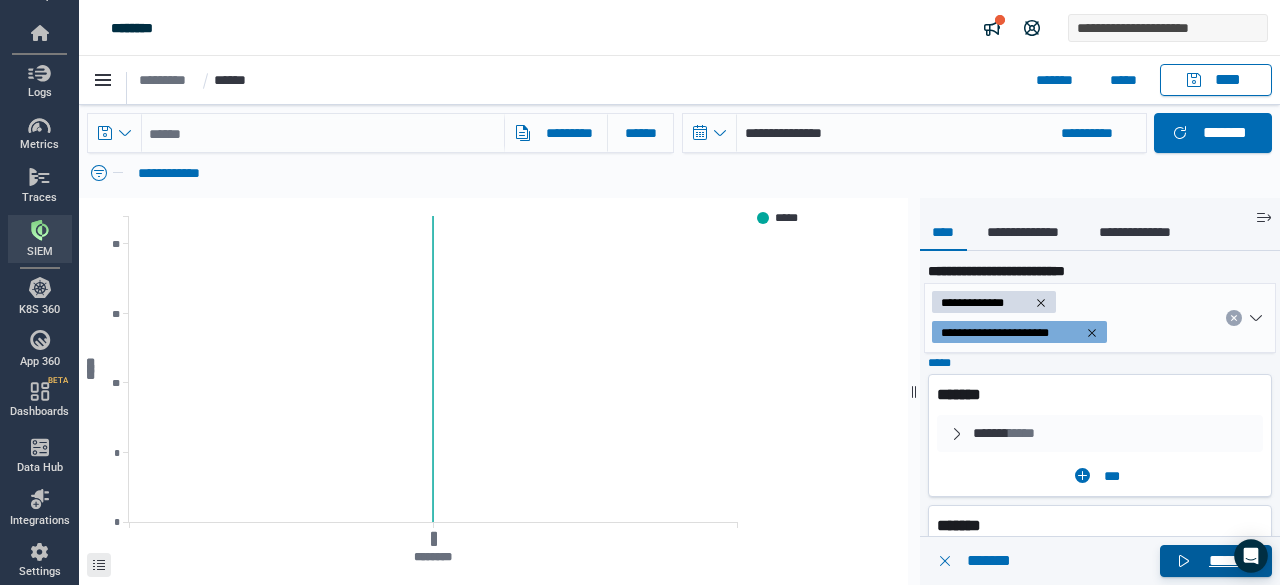 drag, startPoint x: 1177, startPoint y: 559, endPoint x: 865, endPoint y: 493, distance: 318.9044 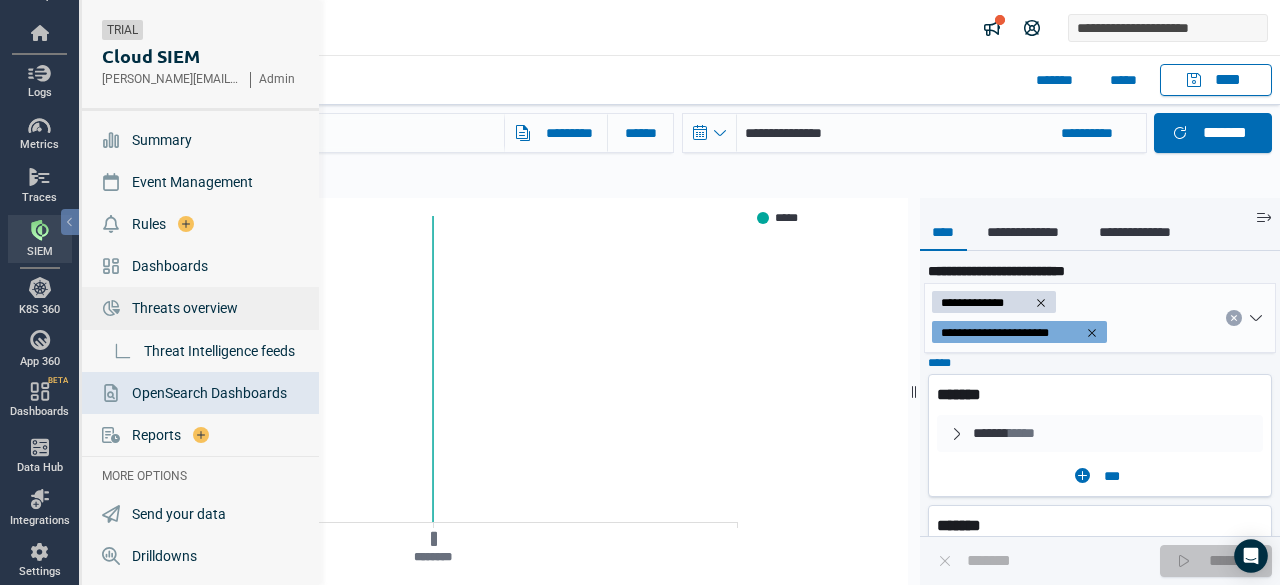 click on "Threats overview" at bounding box center (185, 308) 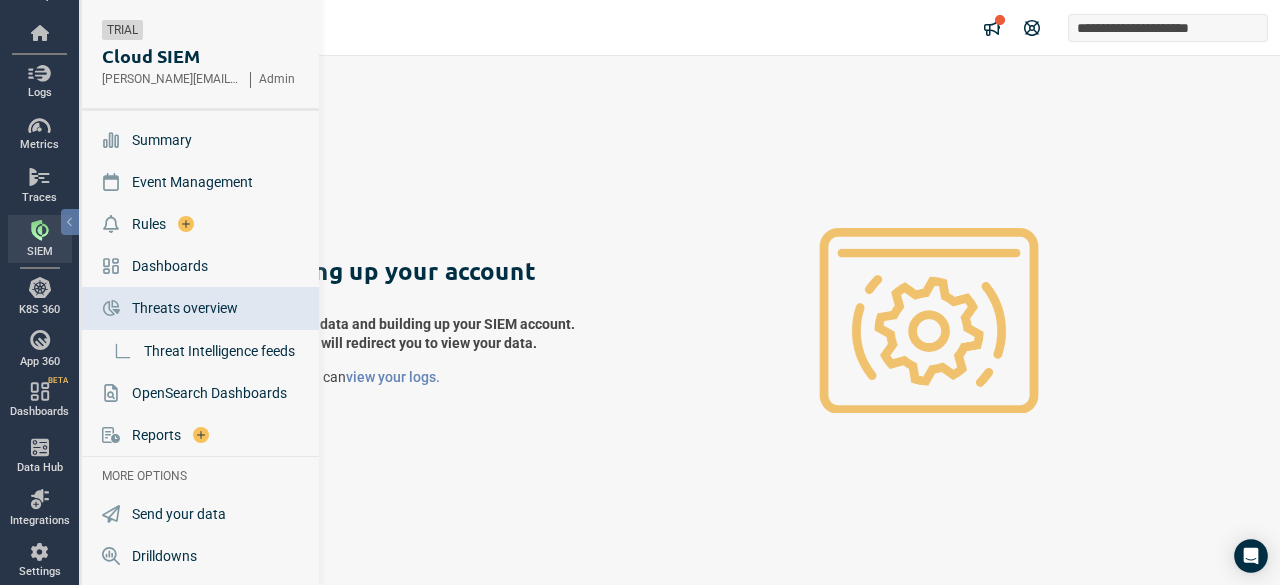 click on "SIEM" at bounding box center (40, 239) 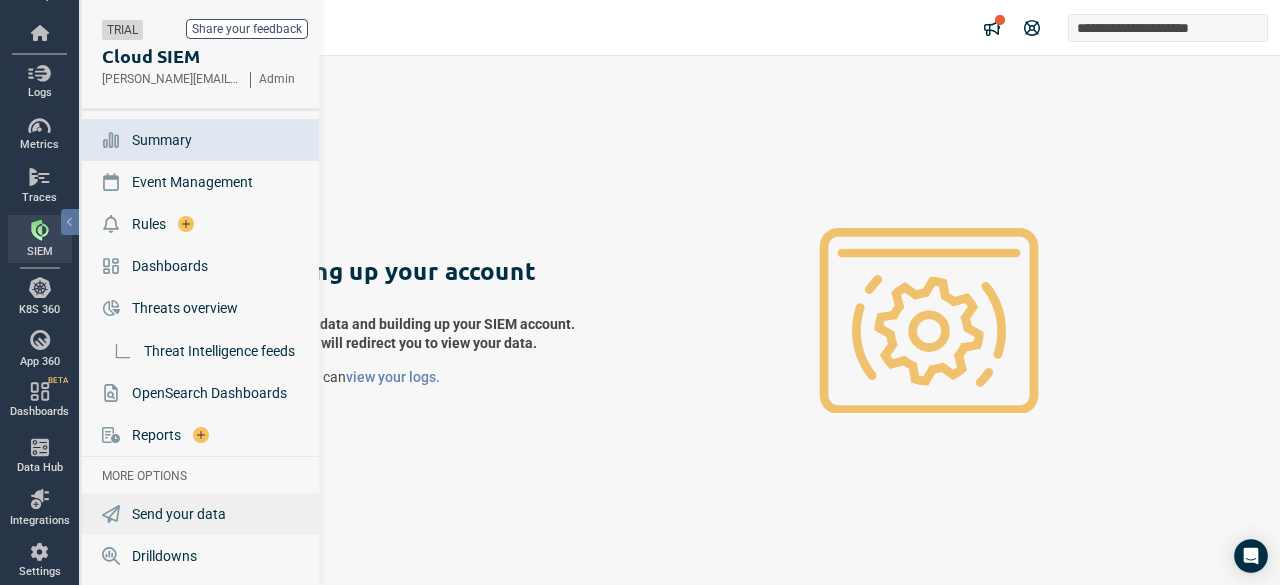 click on "Send your data" at bounding box center (179, 514) 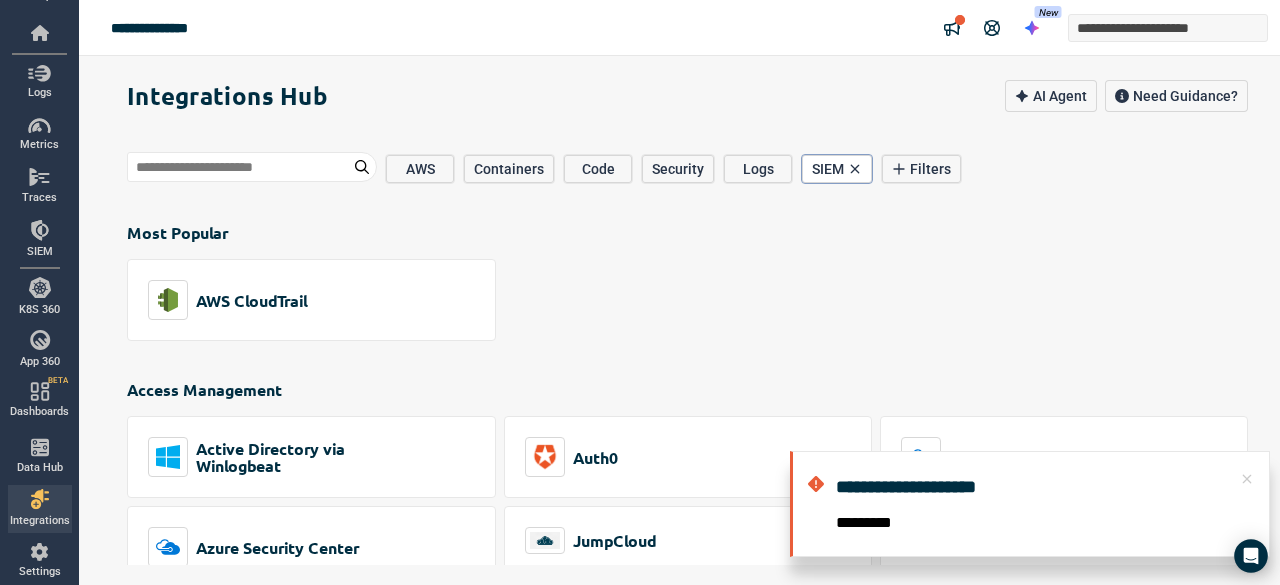 click on "**********" at bounding box center [1030, 504] 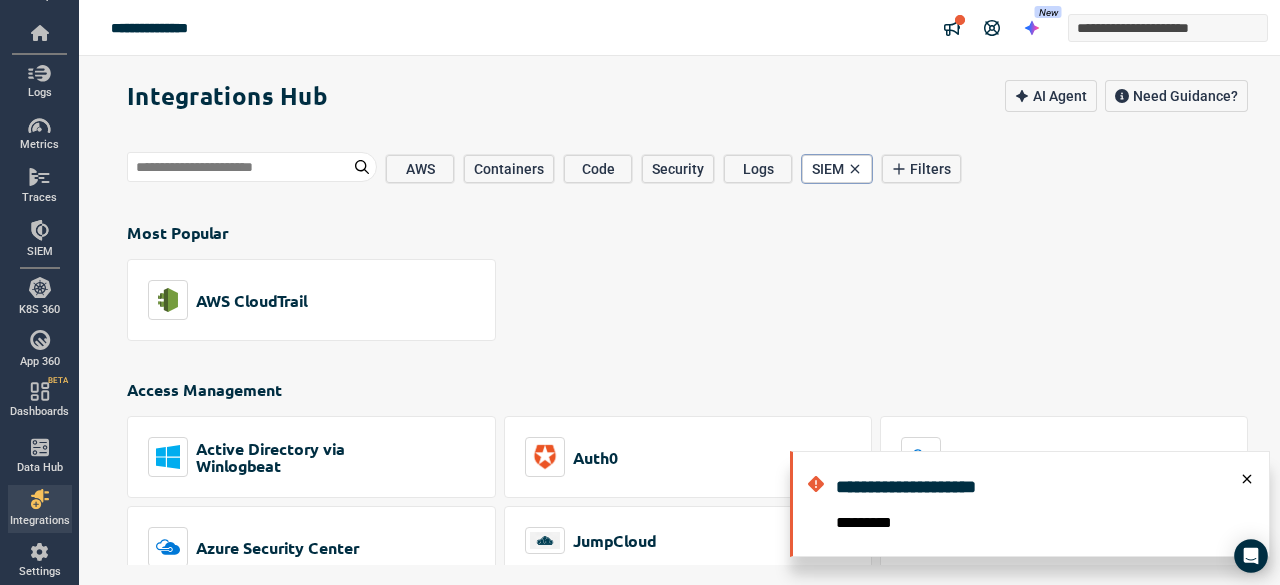 click 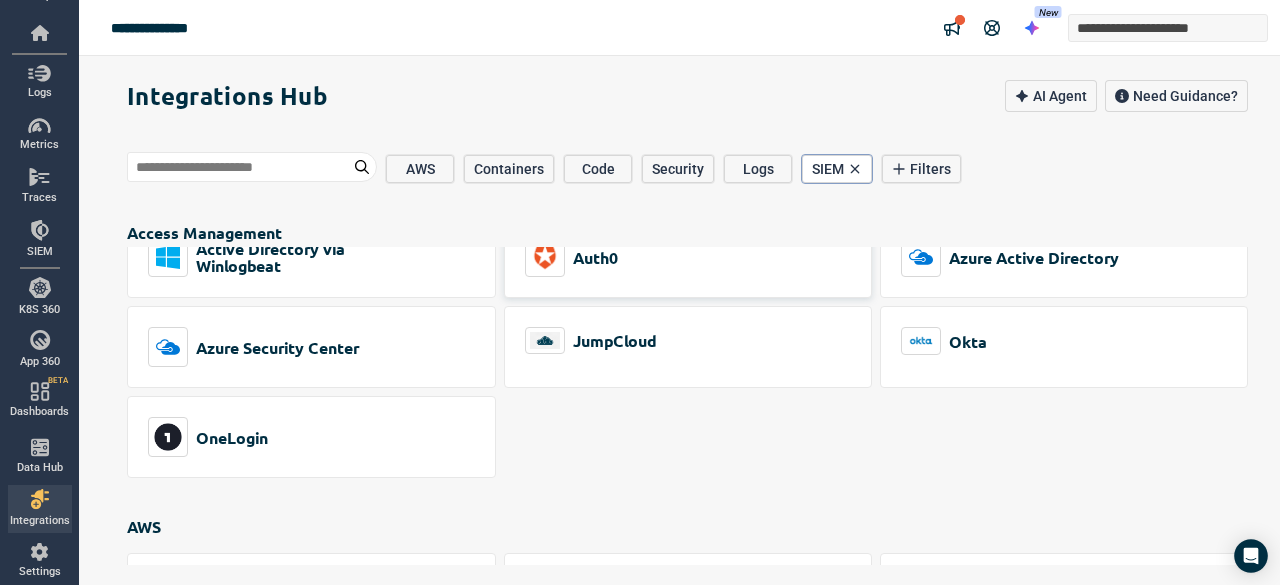 scroll, scrollTop: 100, scrollLeft: 0, axis: vertical 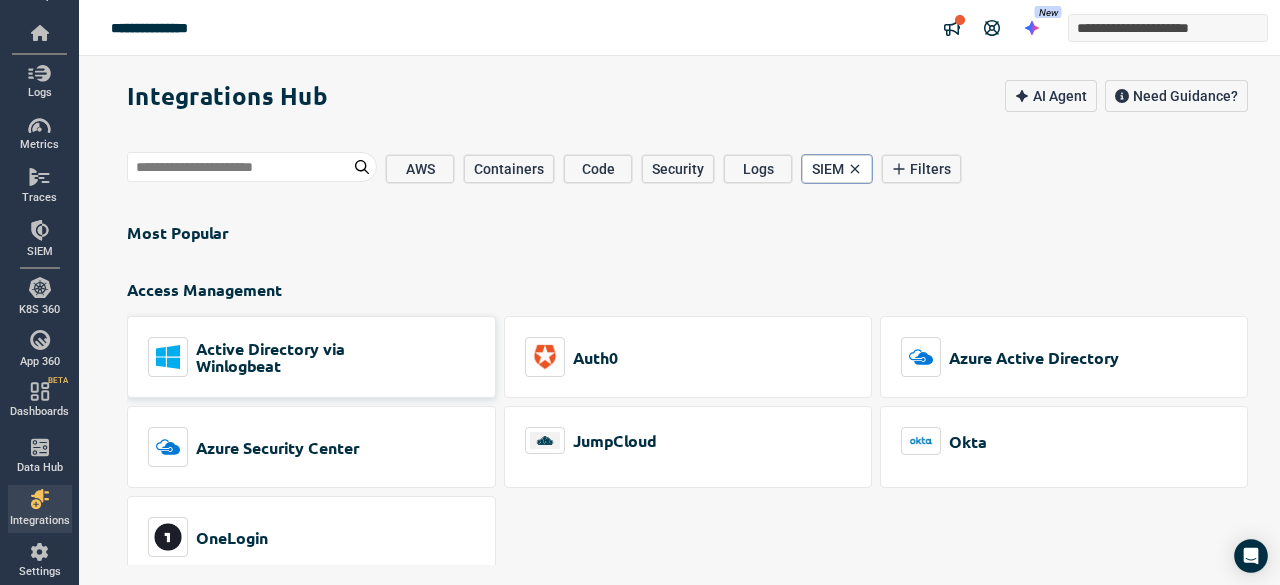 click on "Active Directory via Winlogbeat" at bounding box center (302, 357) 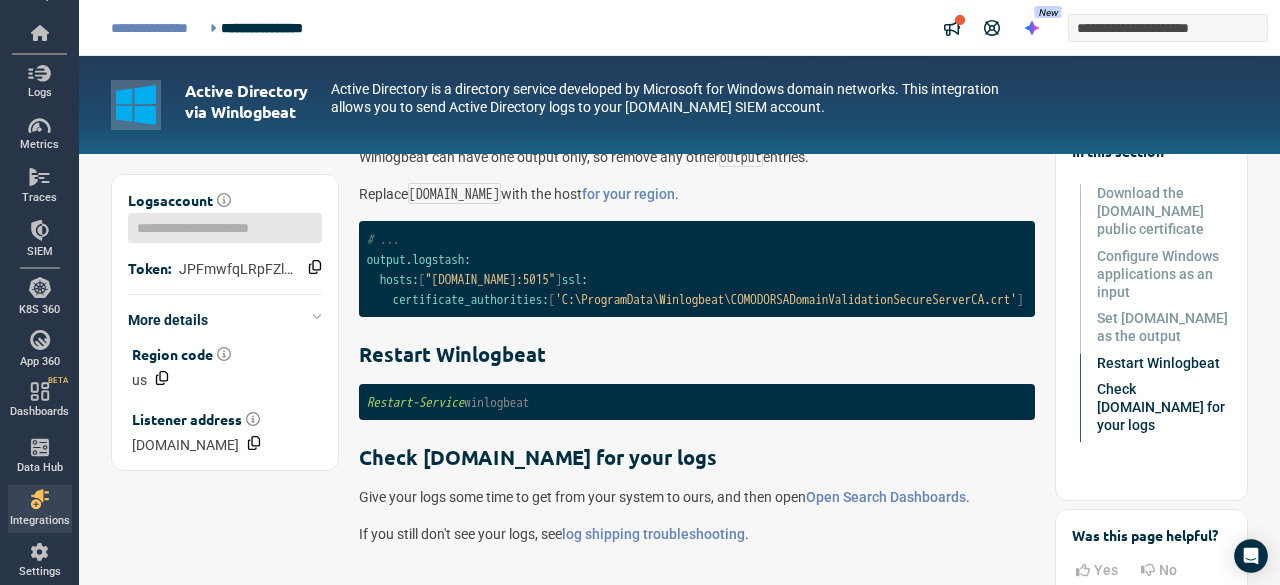 scroll, scrollTop: 1256, scrollLeft: 0, axis: vertical 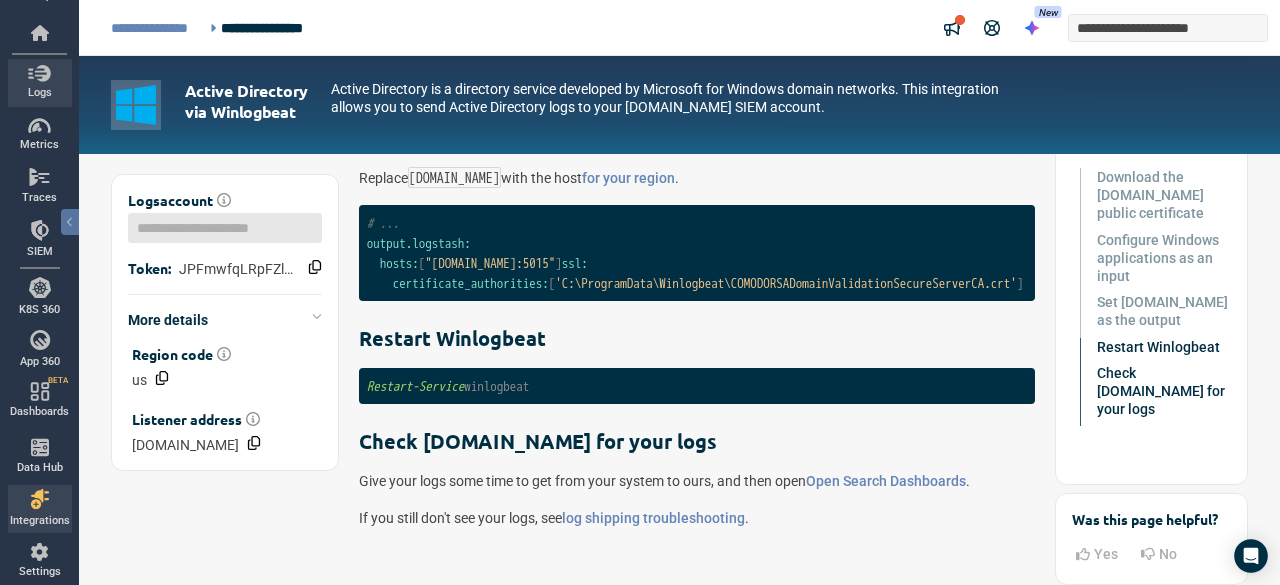 click at bounding box center (39, 73) 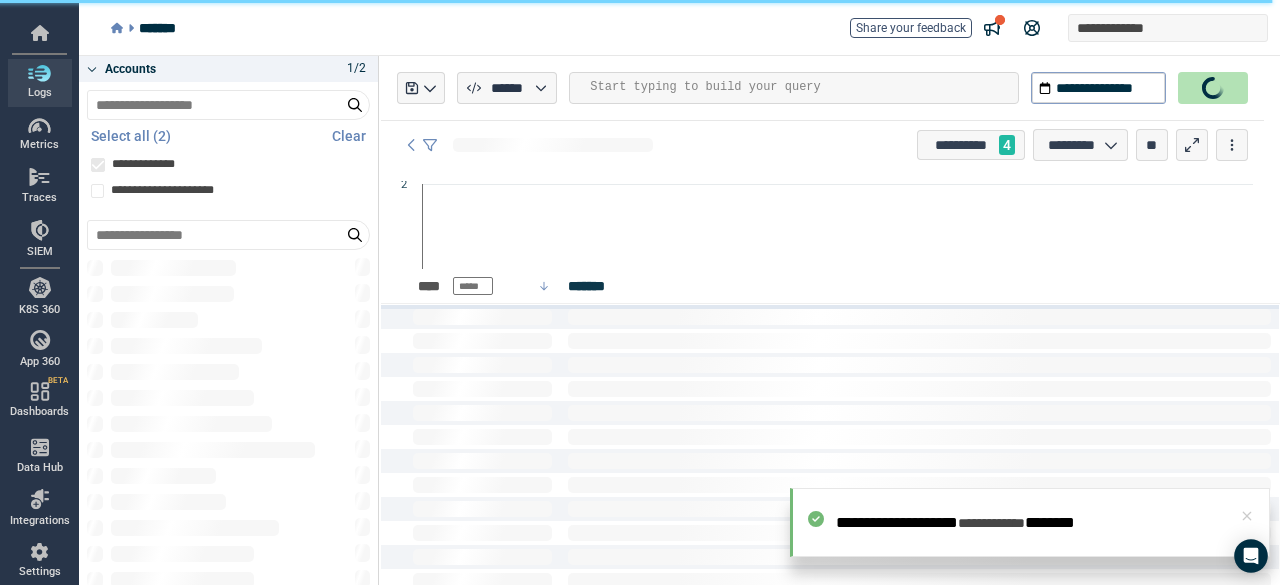 type on "*" 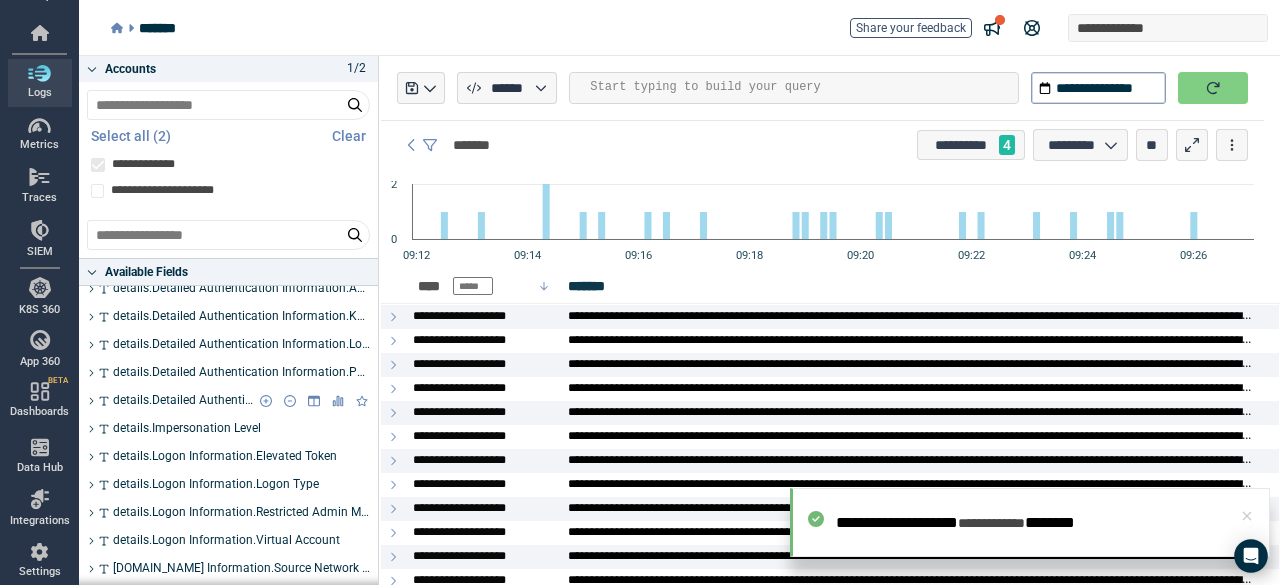 scroll, scrollTop: 300, scrollLeft: 0, axis: vertical 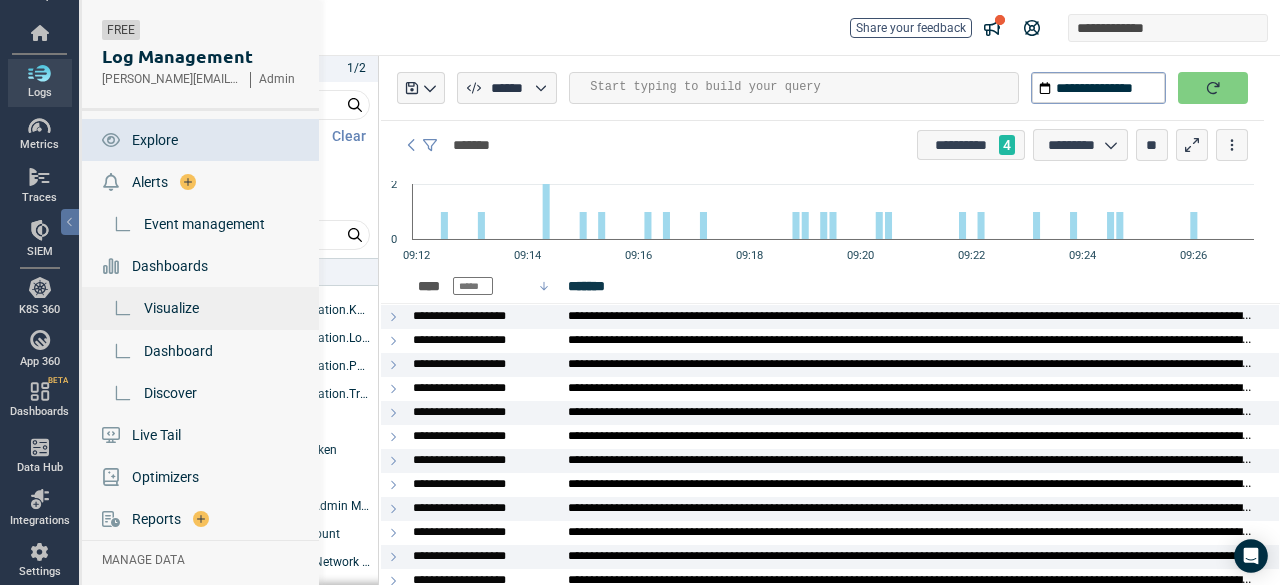 click on "Visualize" at bounding box center [202, 308] 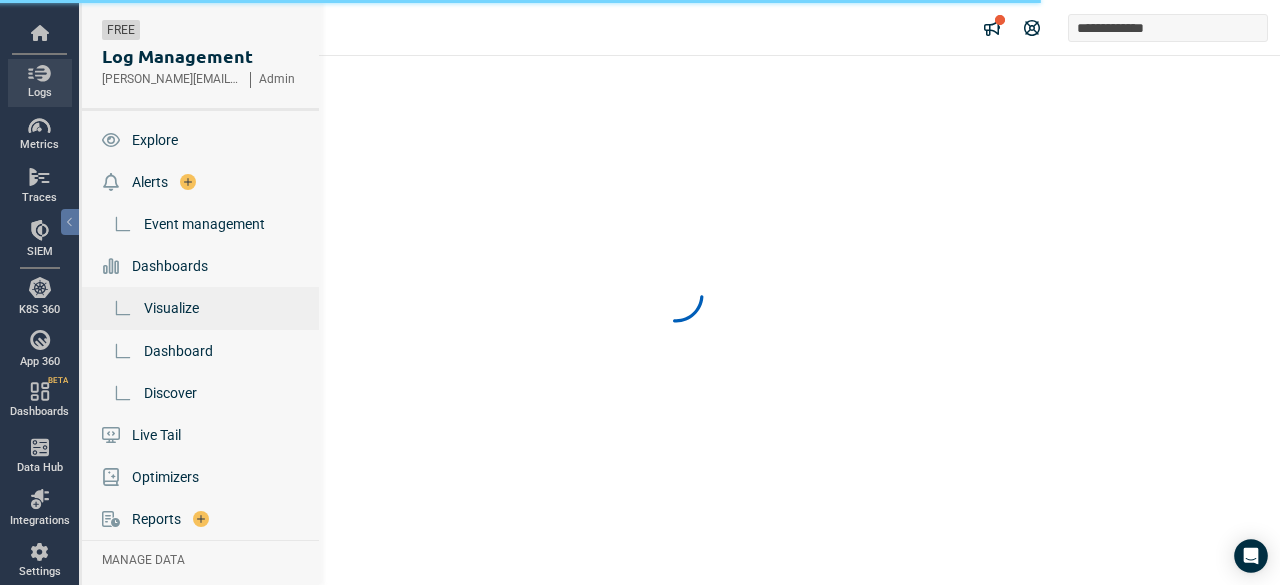 scroll, scrollTop: 0, scrollLeft: 0, axis: both 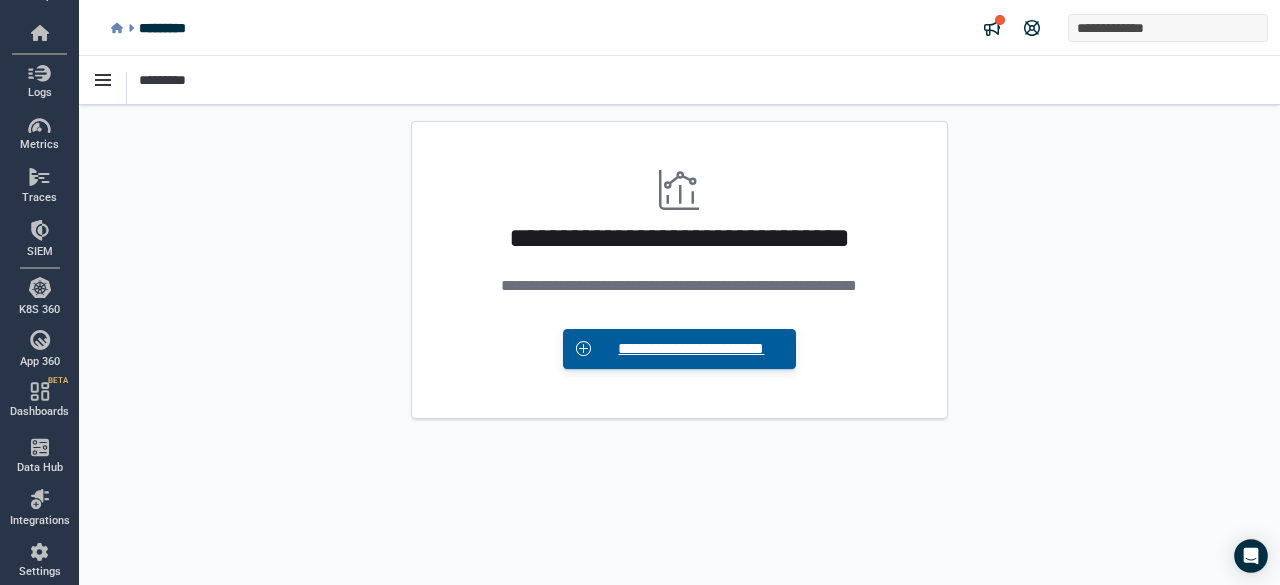 click on "**********" at bounding box center (692, 349) 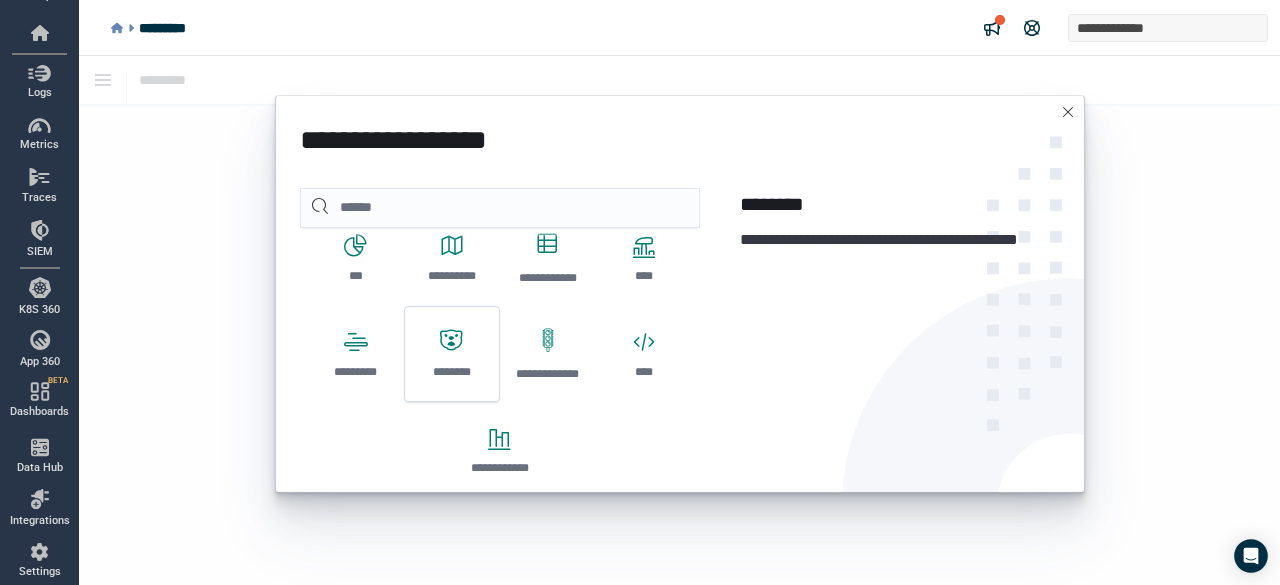 scroll, scrollTop: 344, scrollLeft: 0, axis: vertical 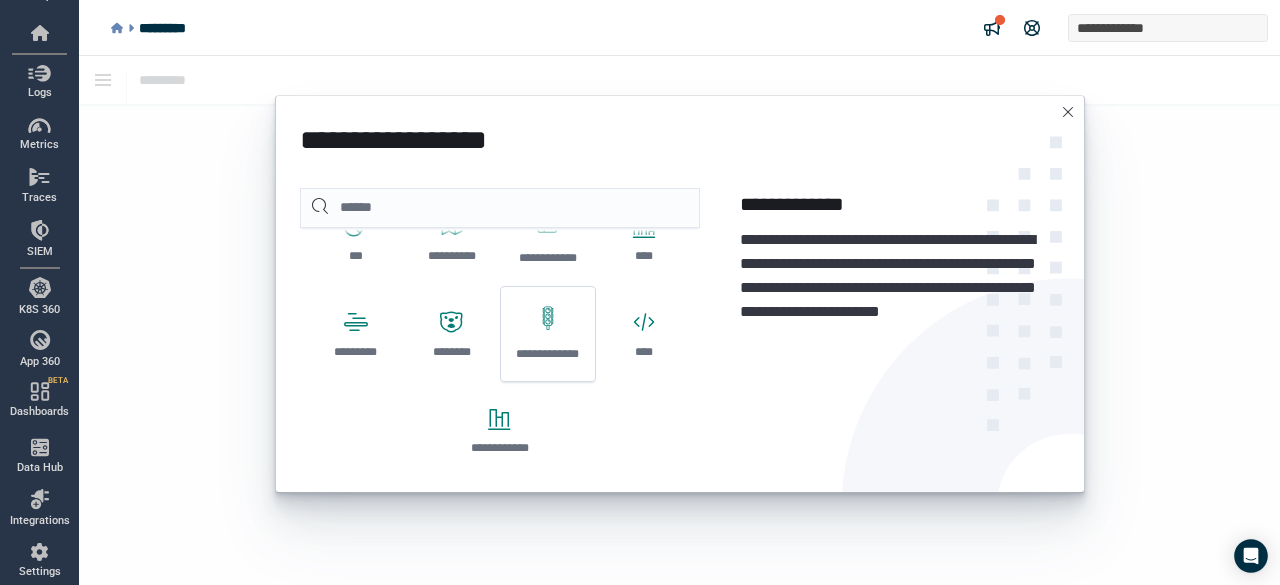 click at bounding box center [548, 318] 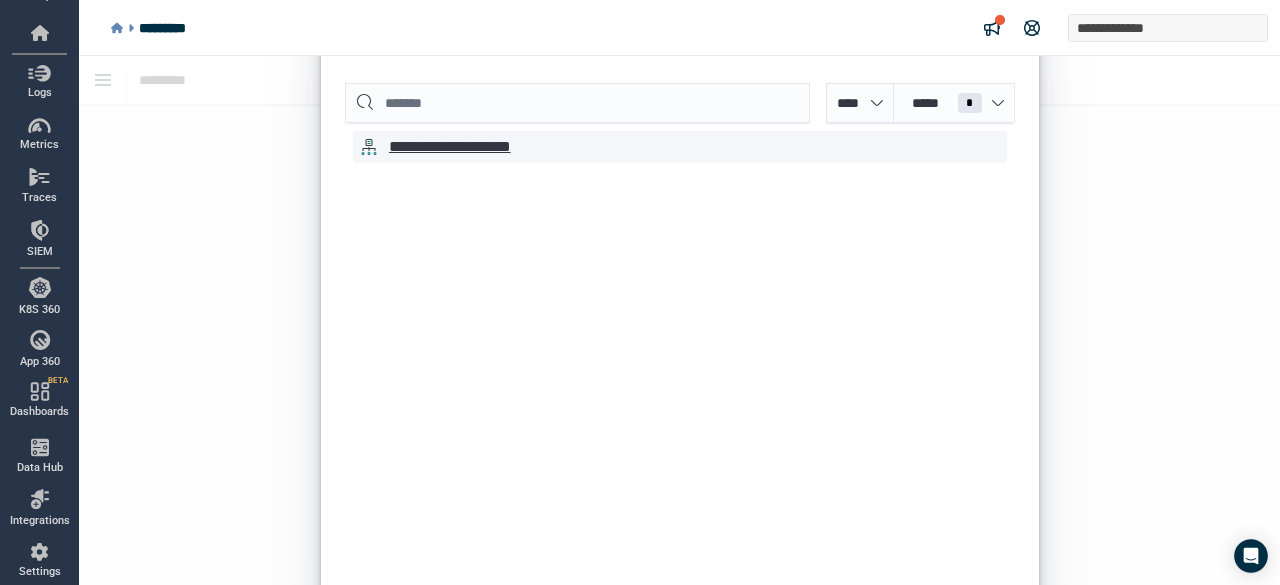 click on "**********" at bounding box center [473, 147] 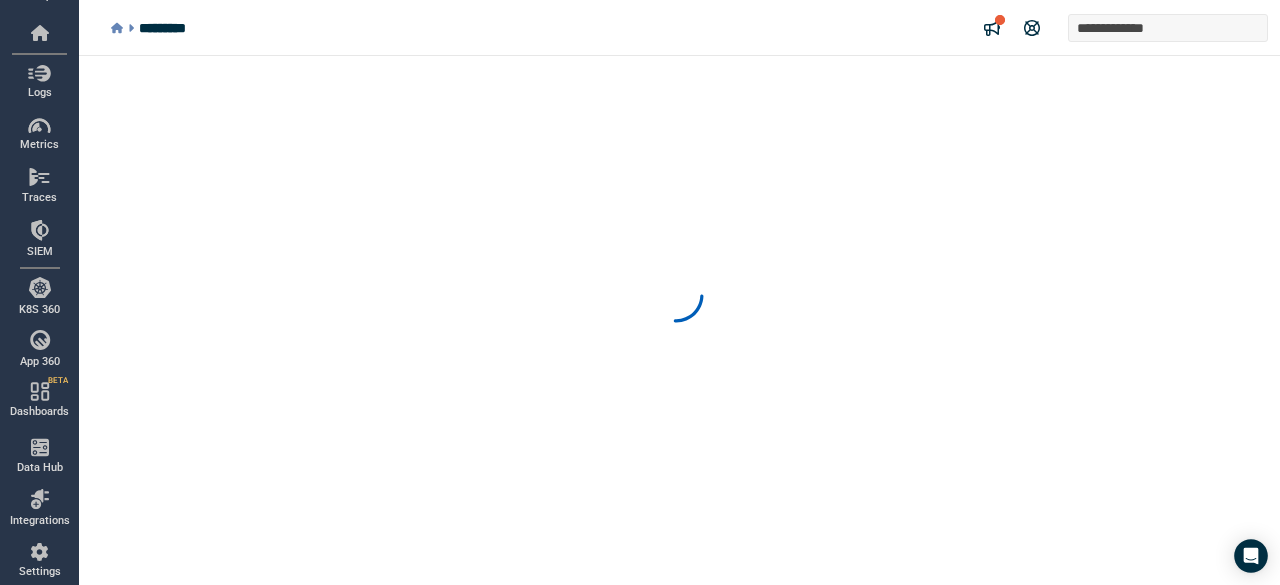 scroll, scrollTop: 0, scrollLeft: 0, axis: both 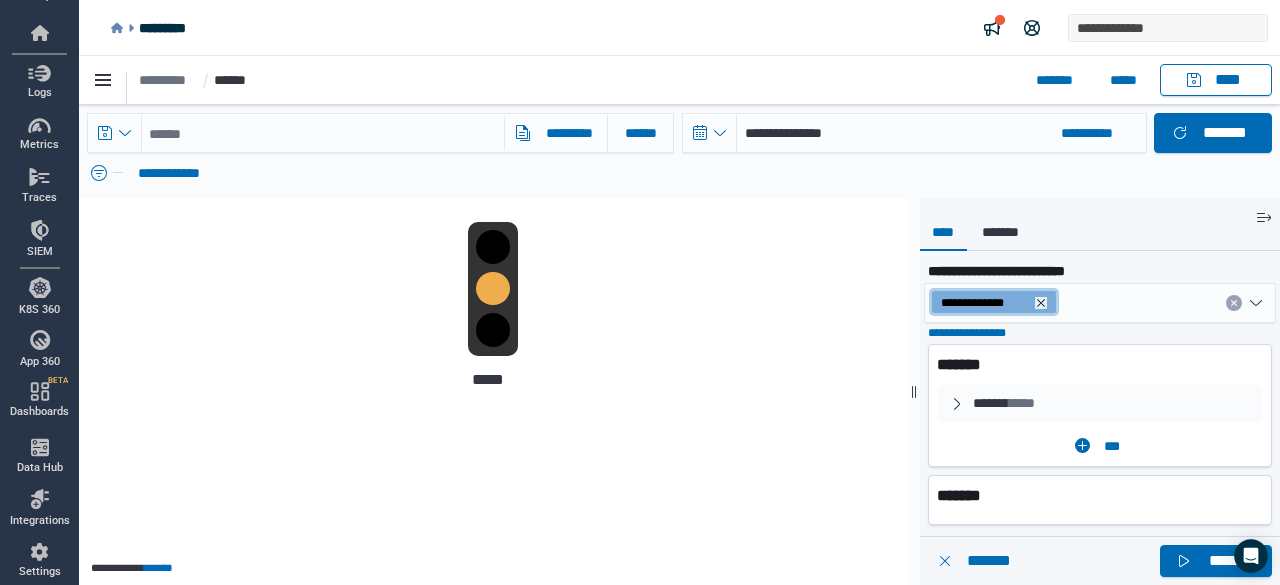 click 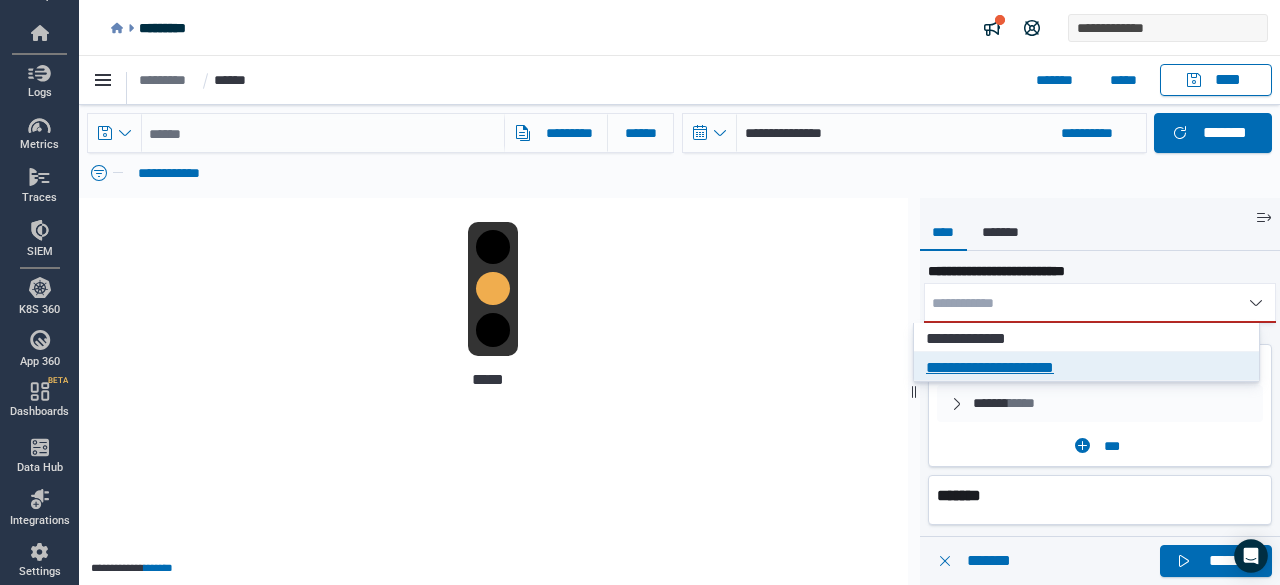 click on "**********" at bounding box center (1080, 368) 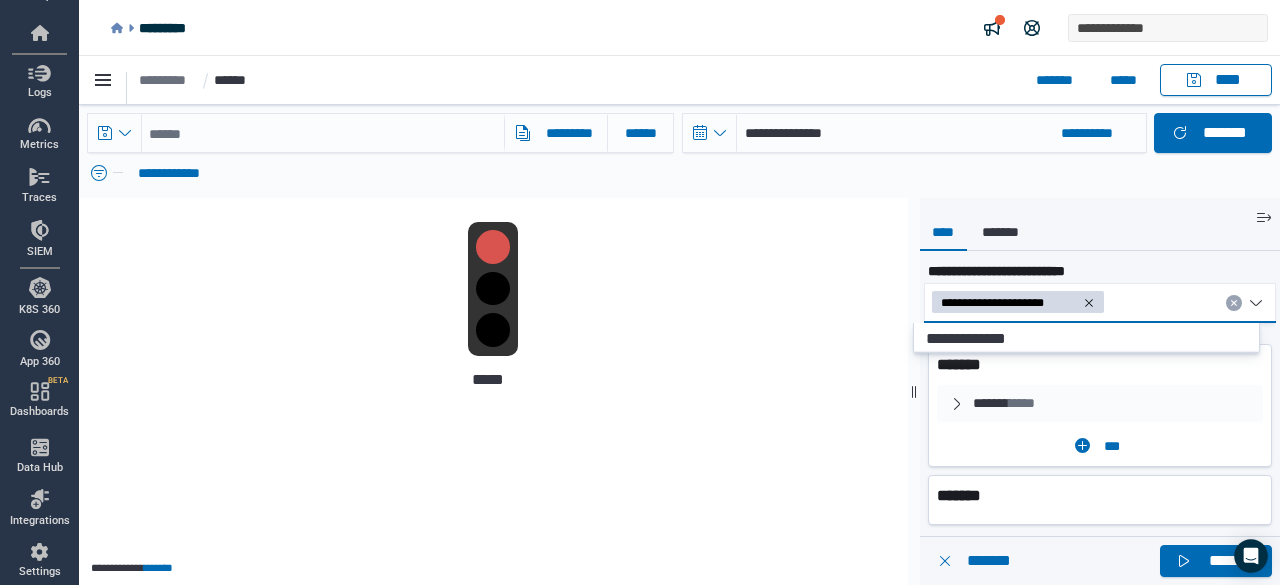 click on "**********" at bounding box center [1018, 302] 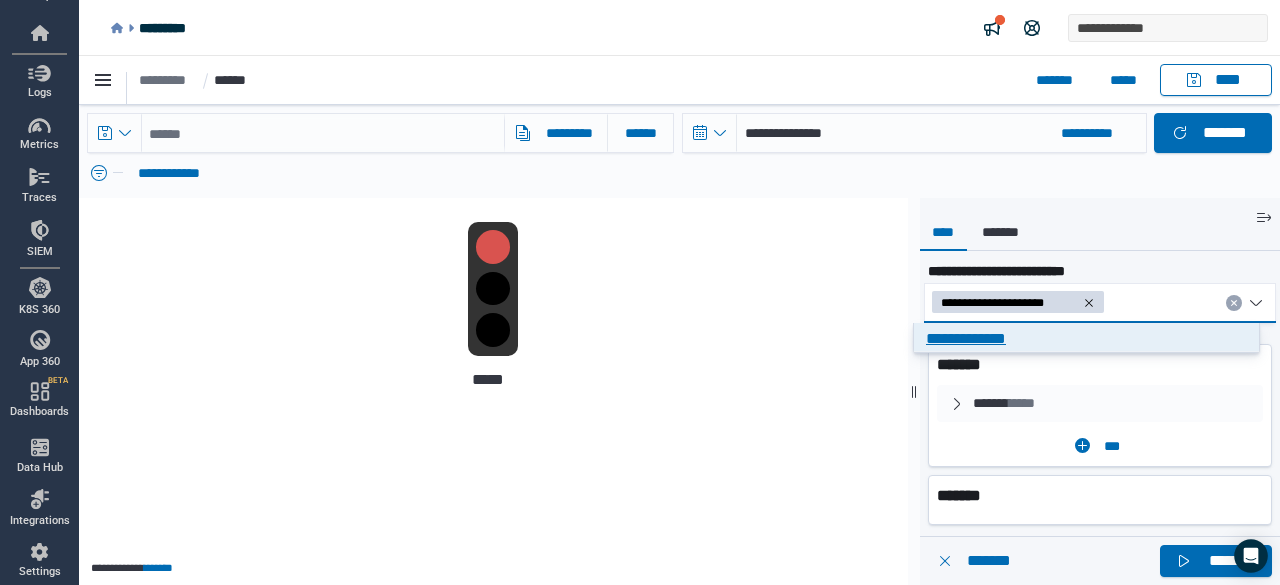 click on "**********" at bounding box center [1080, 339] 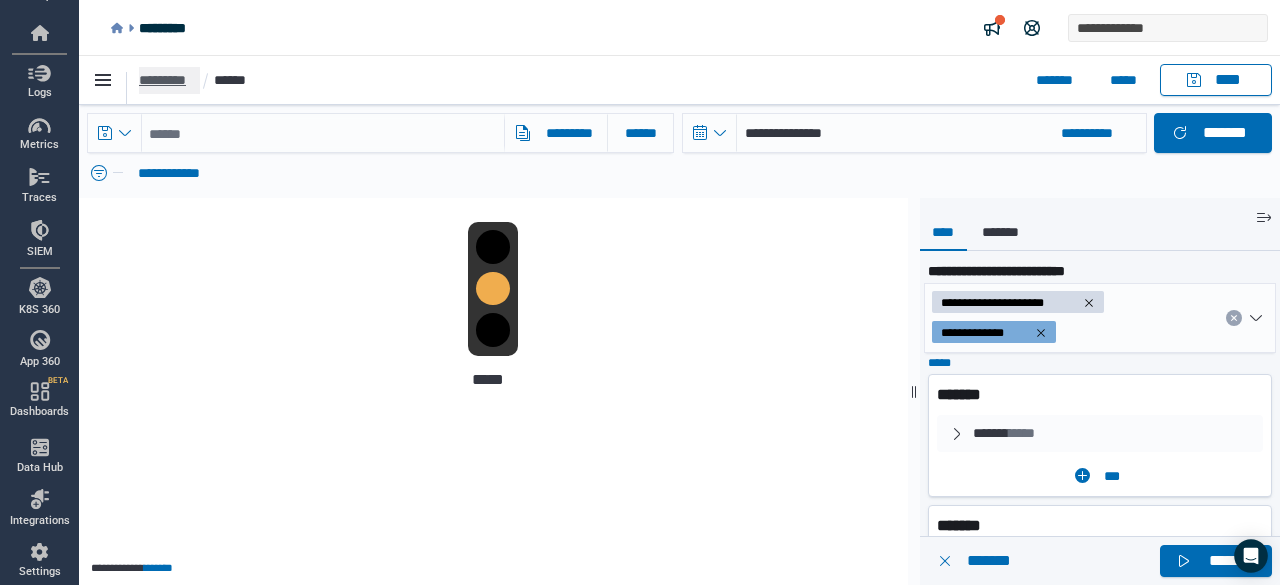 click on "*********" at bounding box center [168, 80] 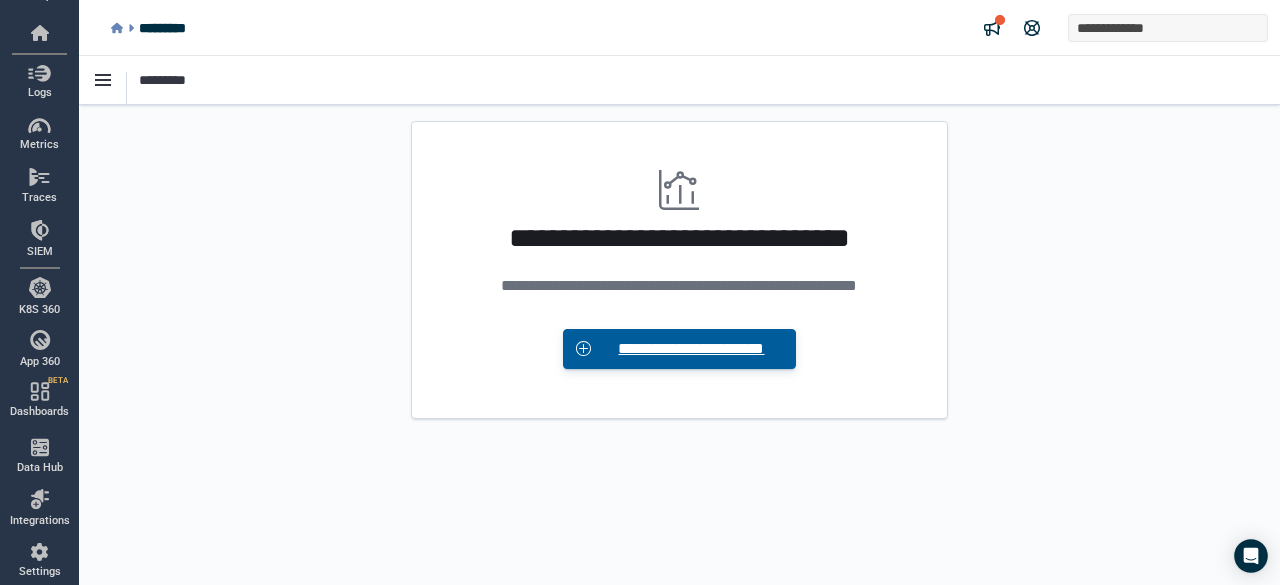 click on "**********" at bounding box center (692, 349) 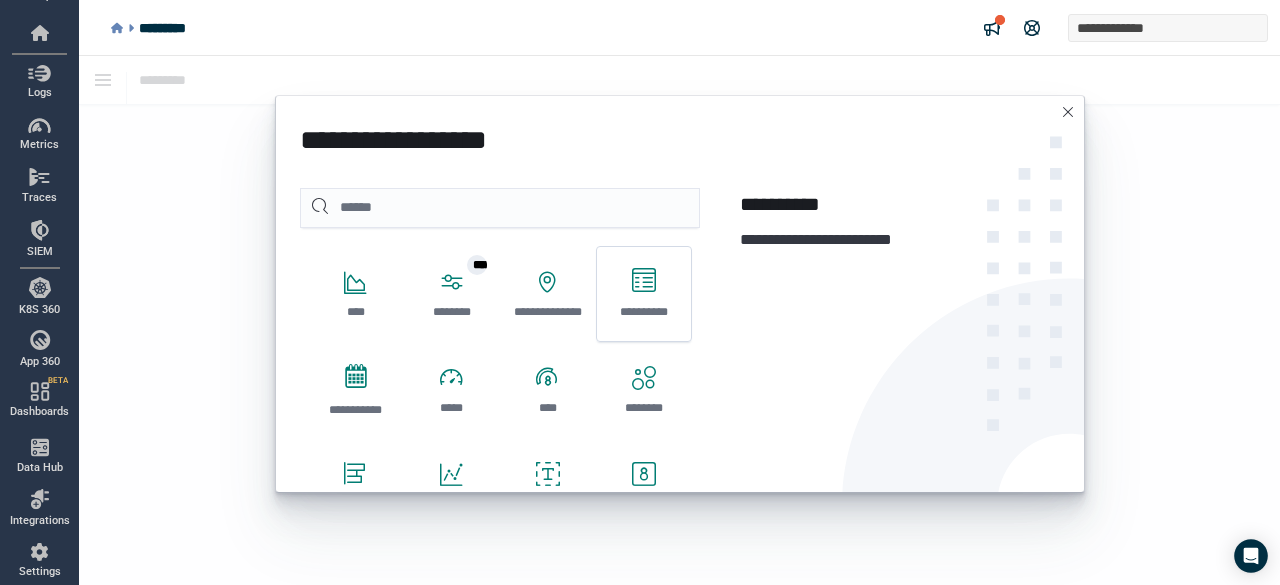 click 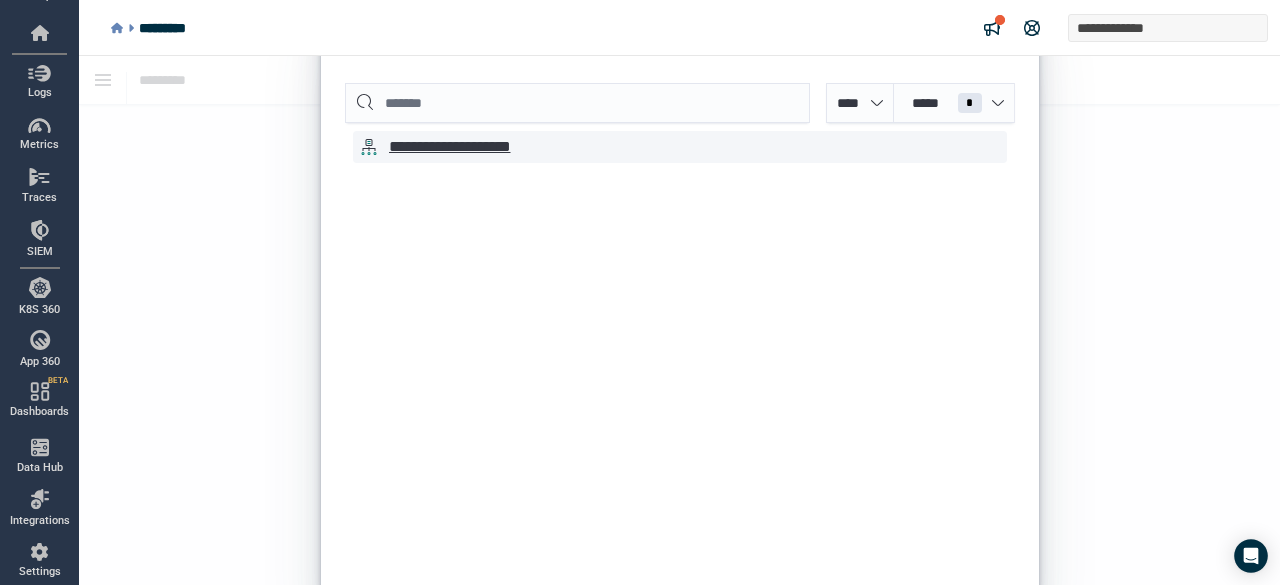 click on "**********" at bounding box center (473, 147) 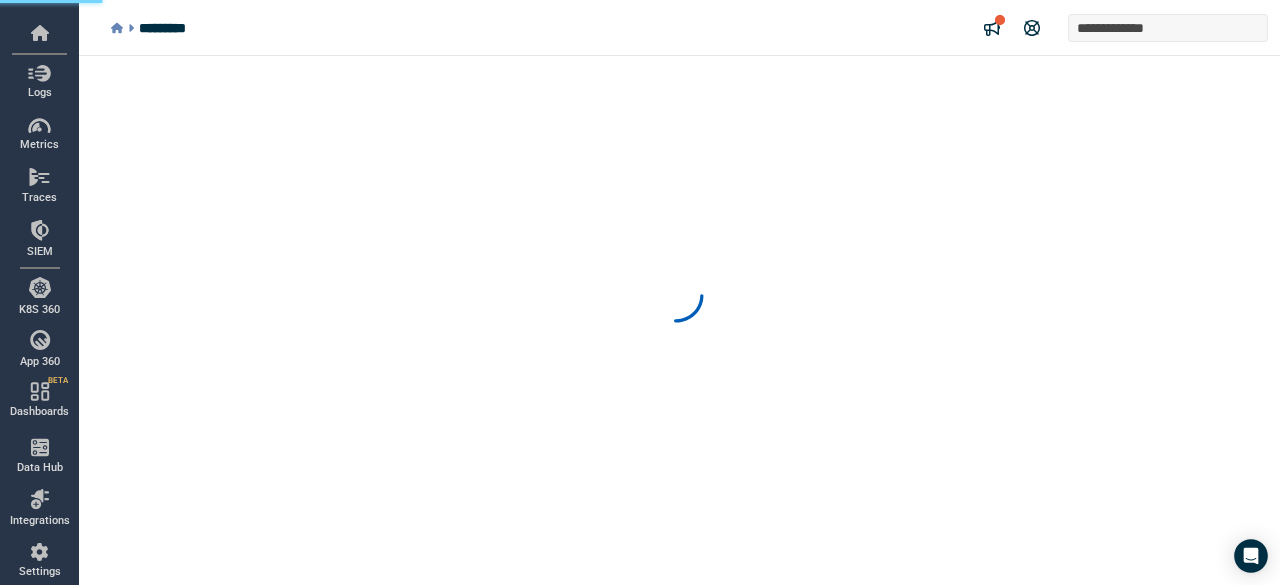 scroll, scrollTop: 0, scrollLeft: 0, axis: both 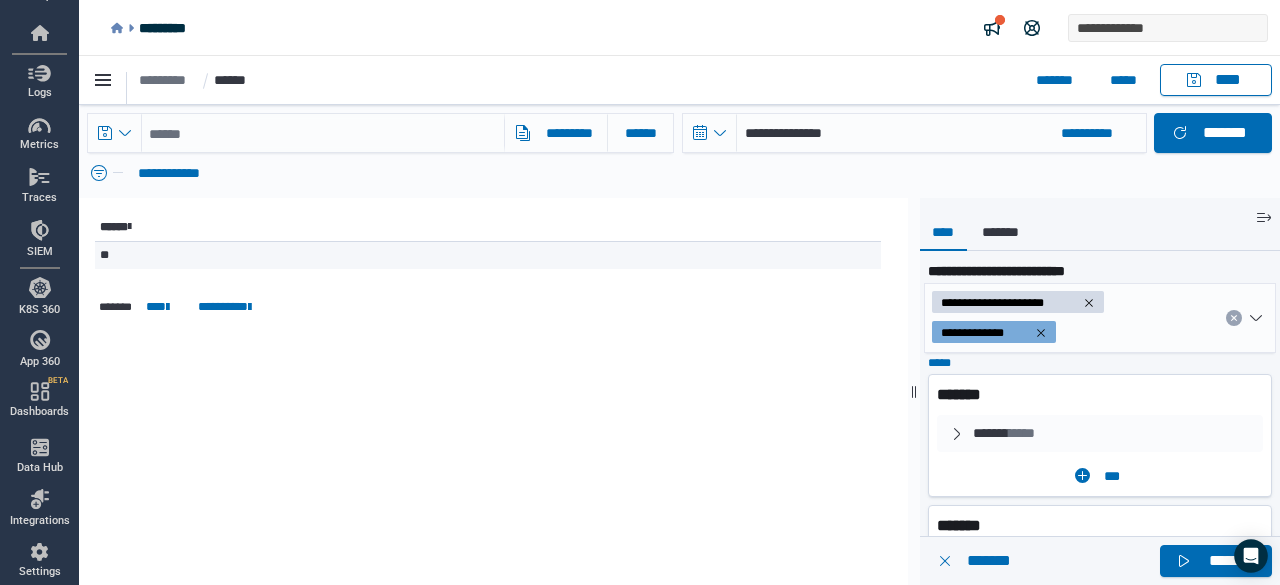 click on "**" at bounding box center [104, 255] 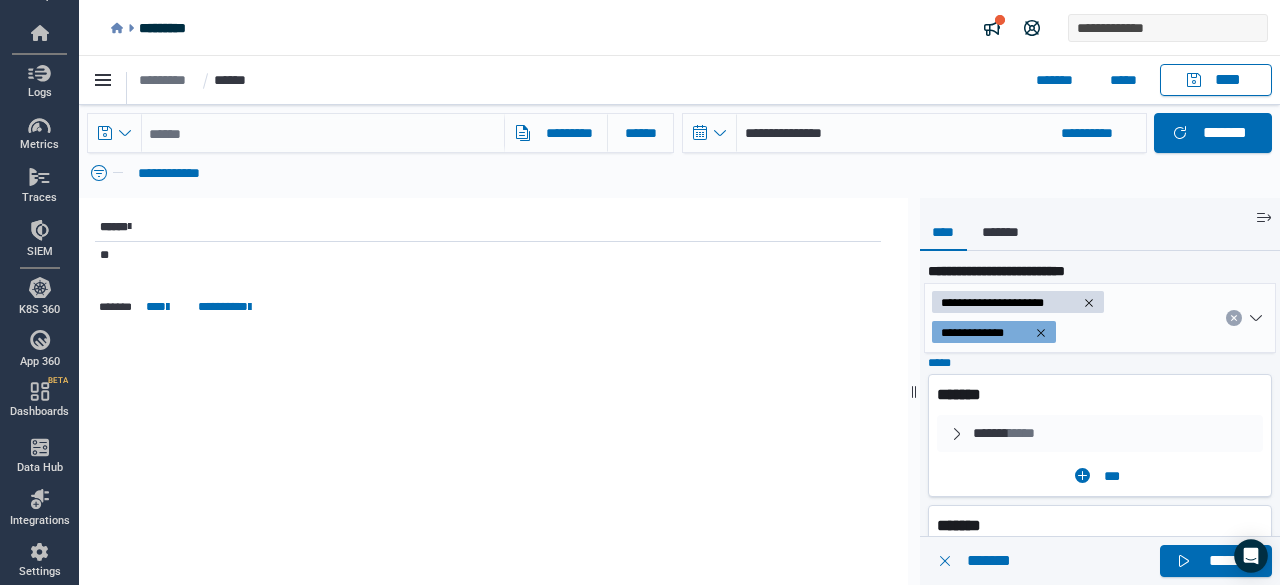 scroll, scrollTop: 4, scrollLeft: 0, axis: vertical 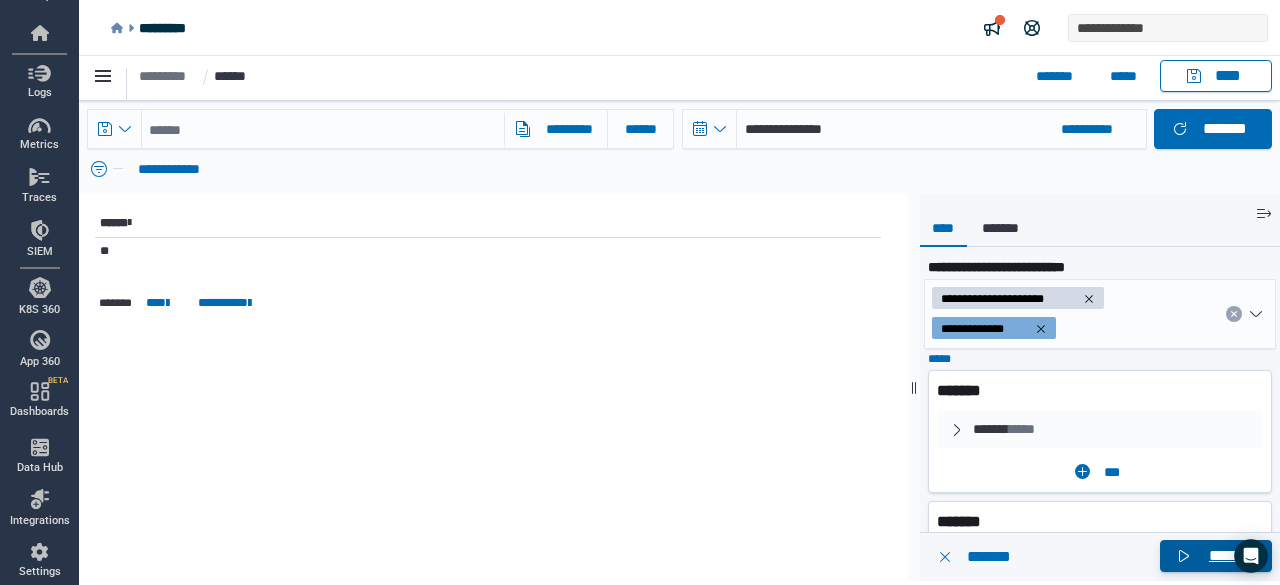 click 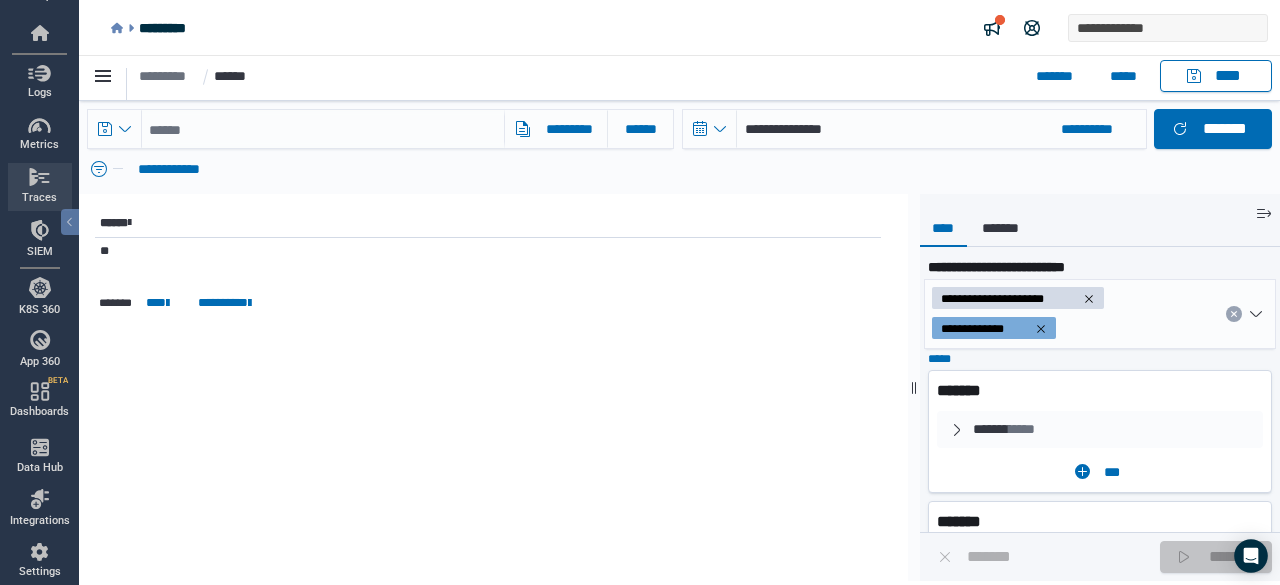 click at bounding box center (39, 177) 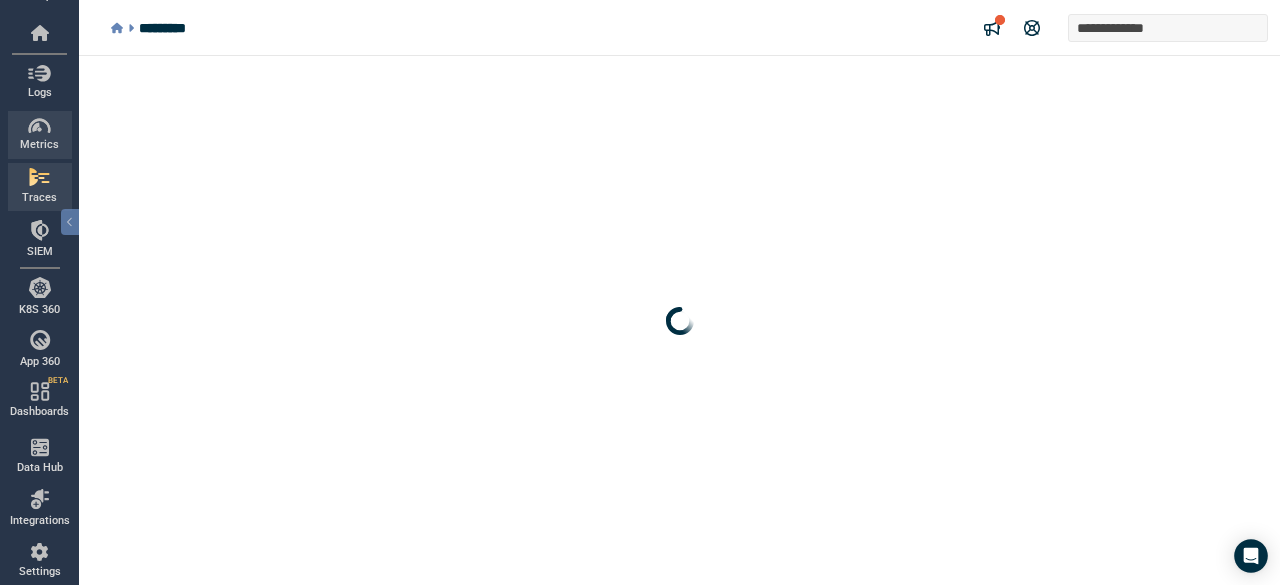 scroll, scrollTop: 0, scrollLeft: 0, axis: both 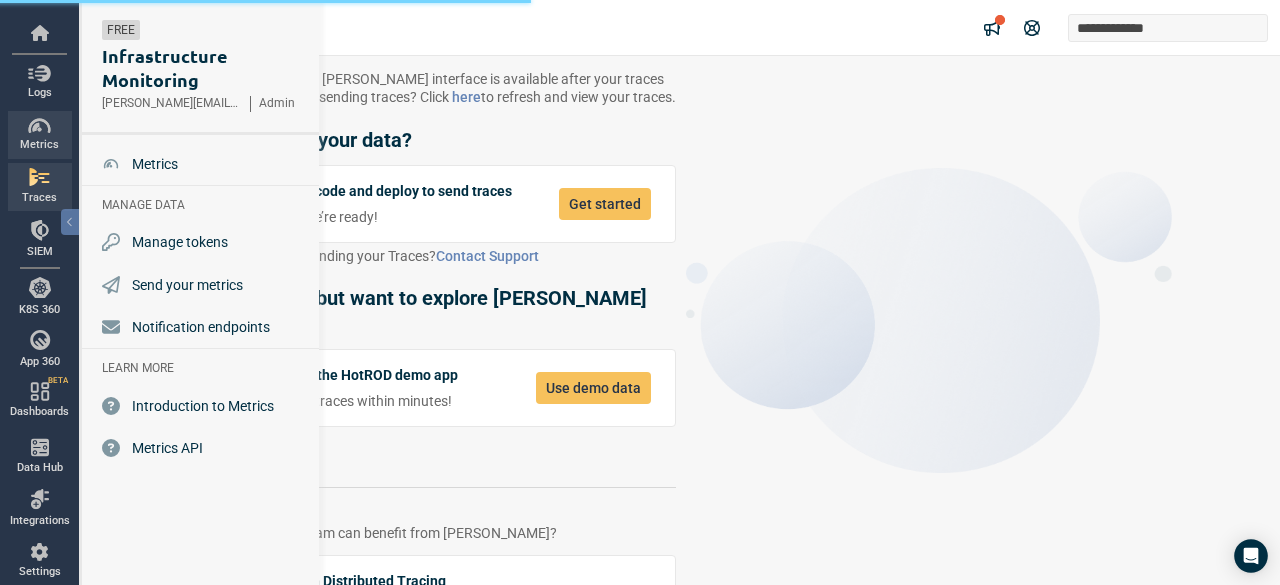click at bounding box center [39, 126] 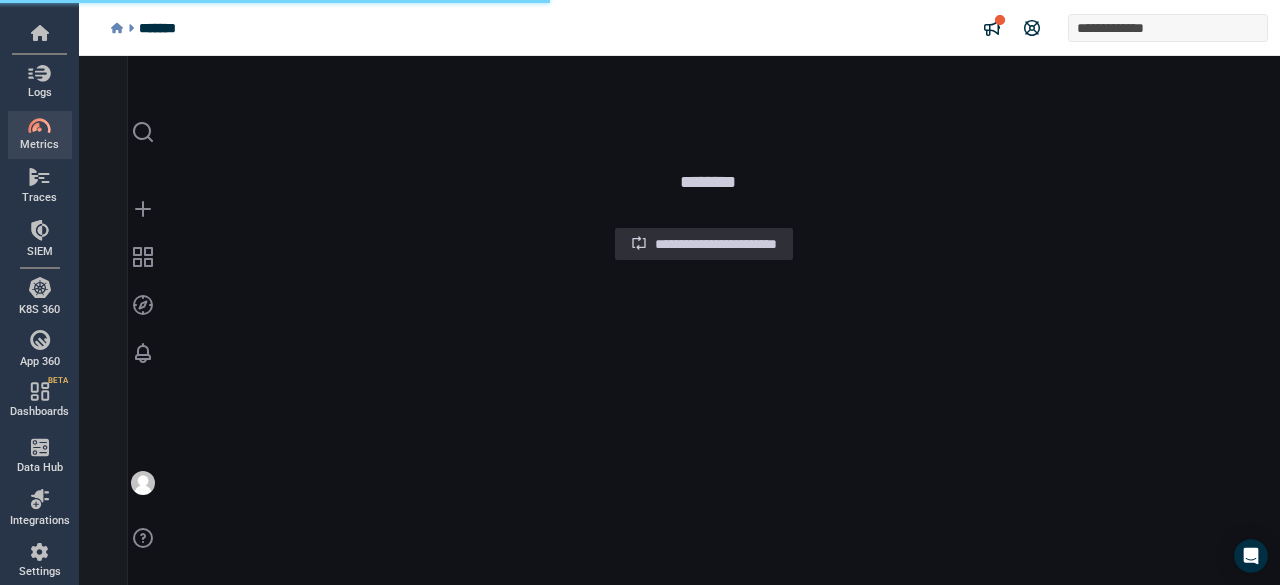 scroll, scrollTop: 0, scrollLeft: 0, axis: both 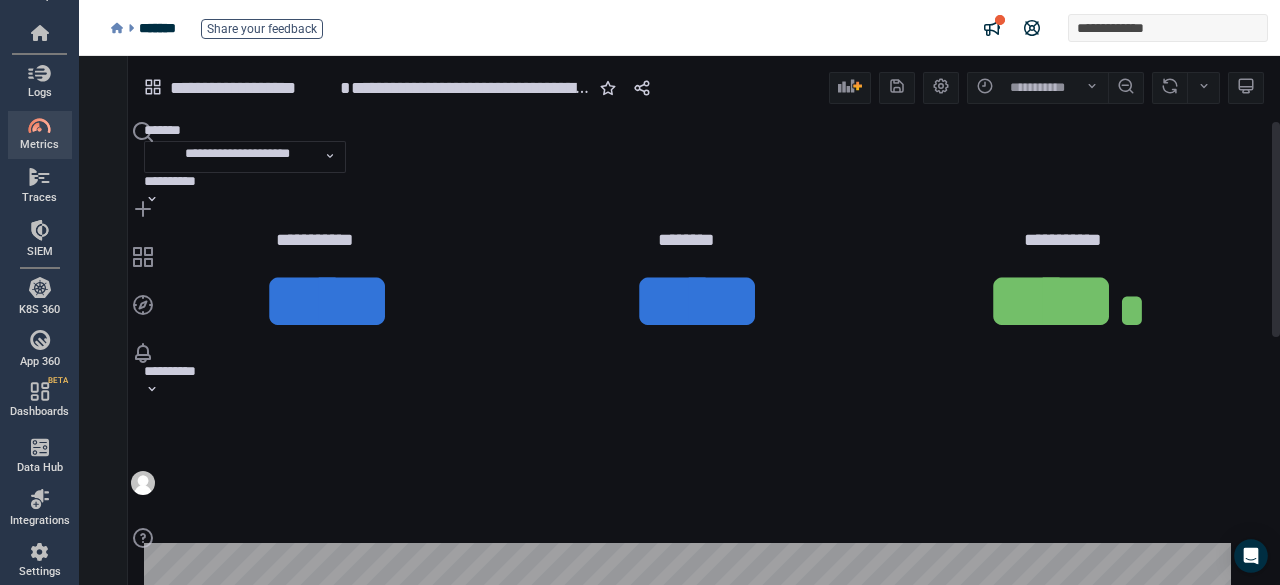 click 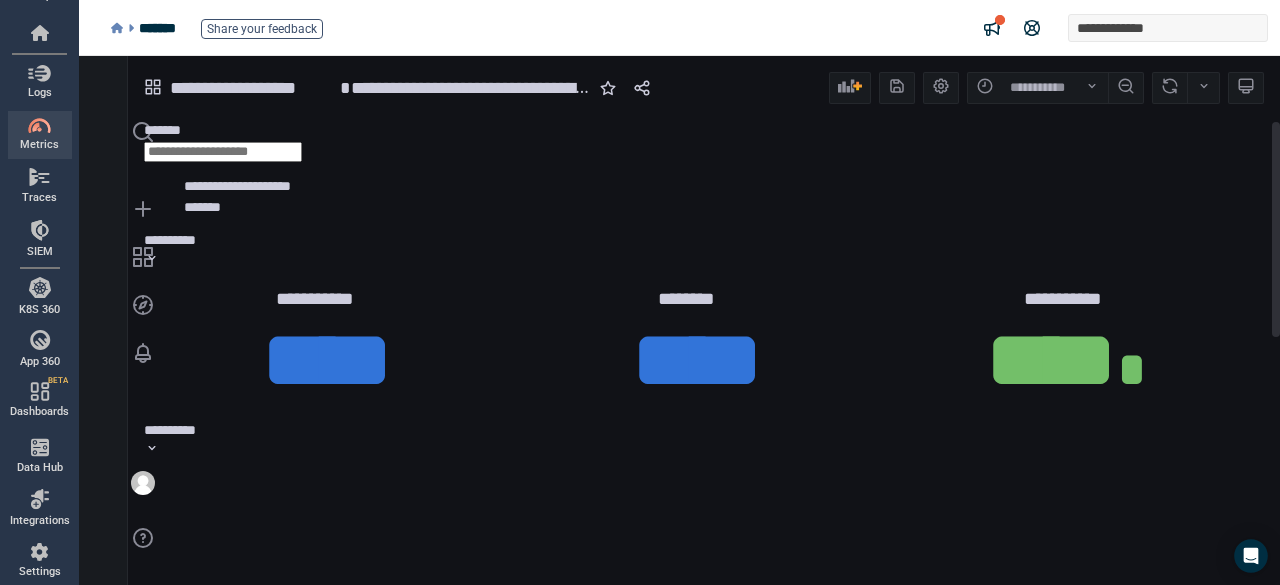 click on "**********" at bounding box center (708, 169) 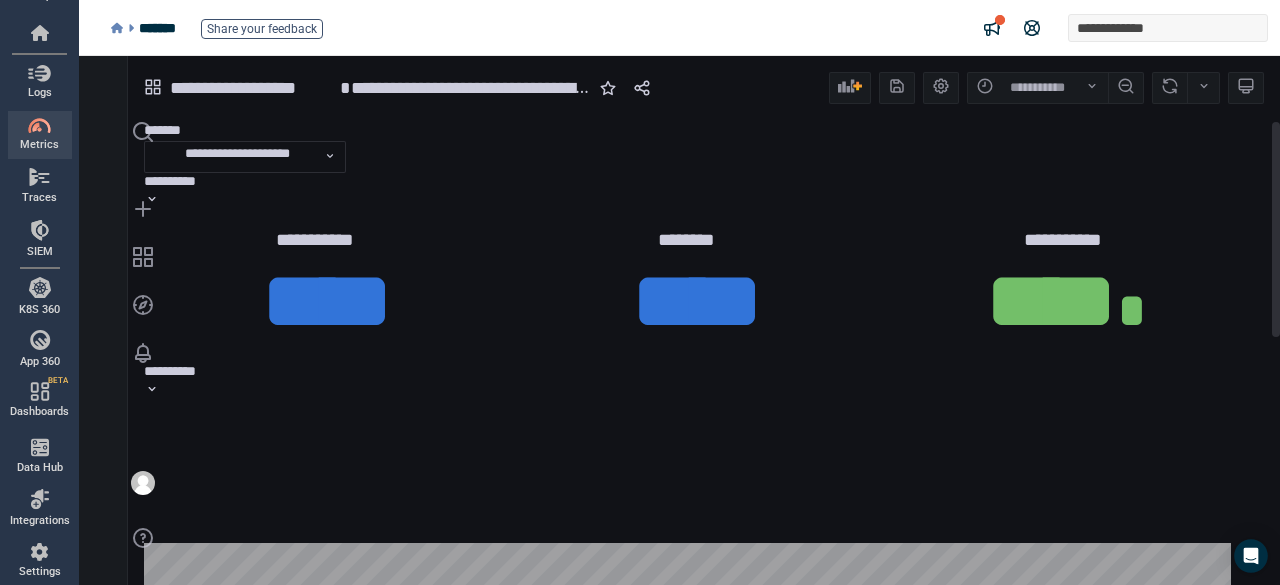 click on "**********" at bounding box center [471, 88] 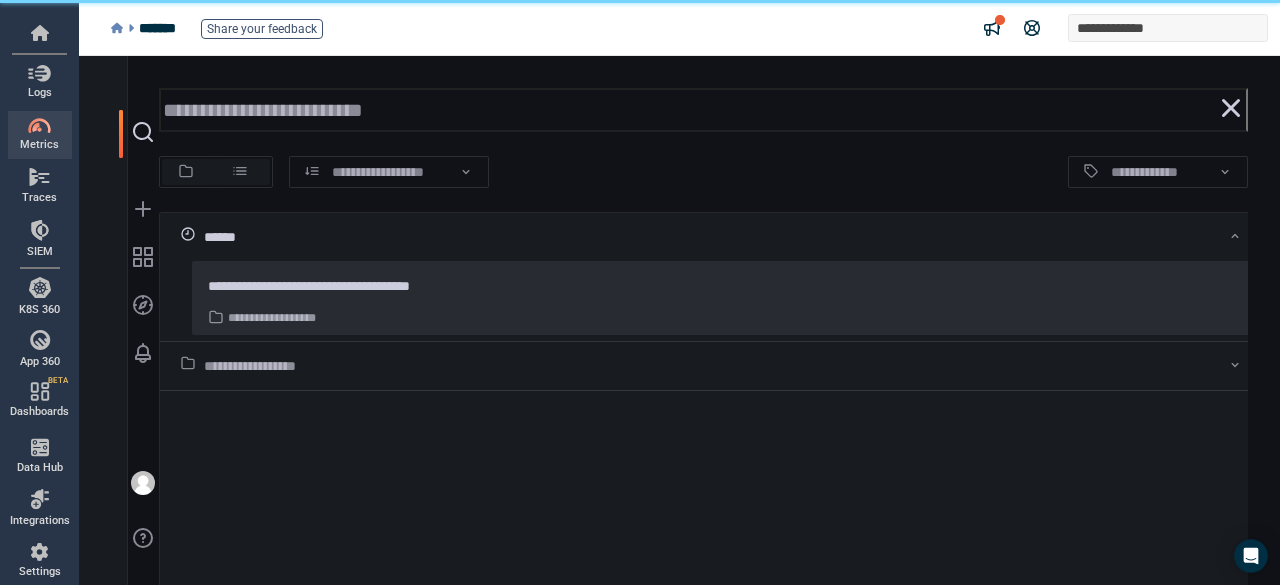 click on "**********" at bounding box center (346, 286) 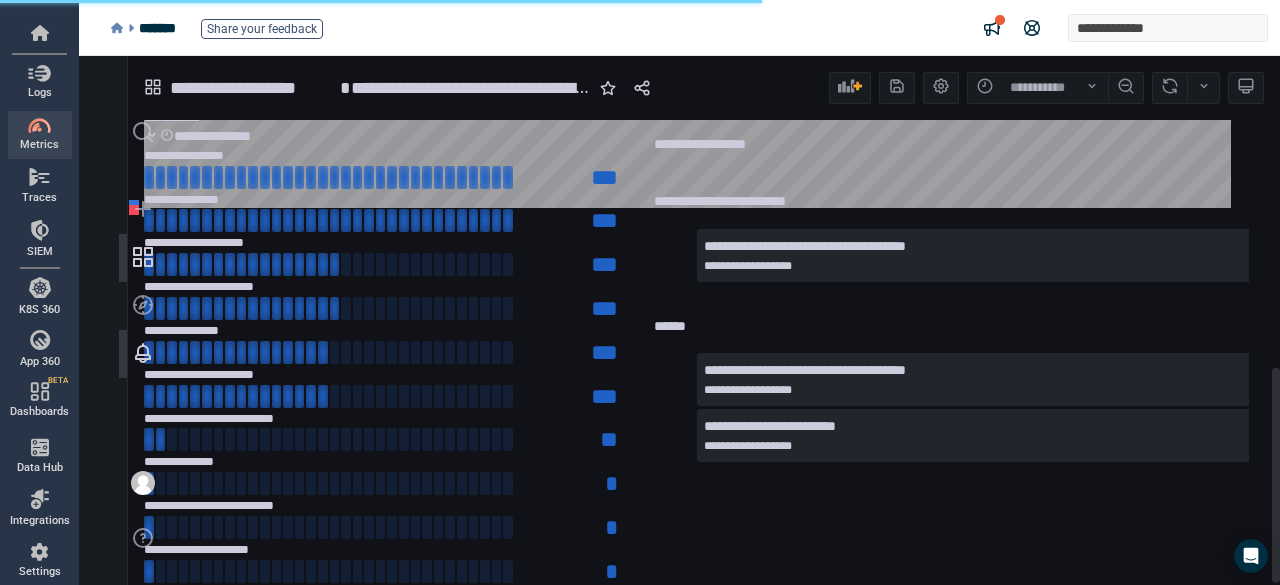 scroll, scrollTop: 532, scrollLeft: 0, axis: vertical 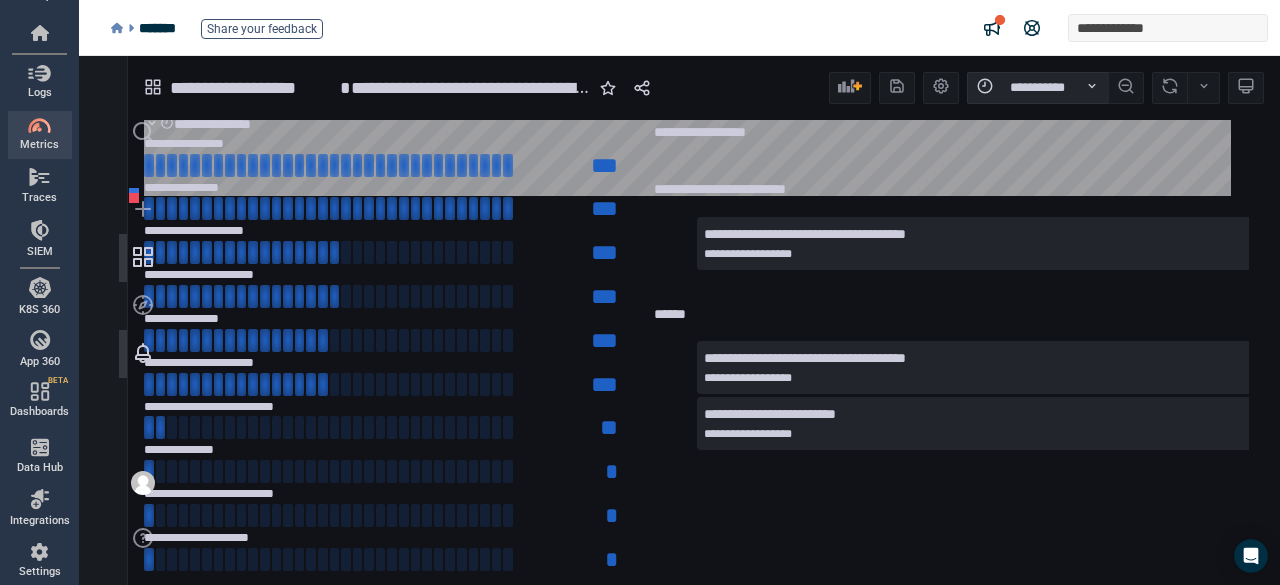 click on "**********" at bounding box center [1038, 88] 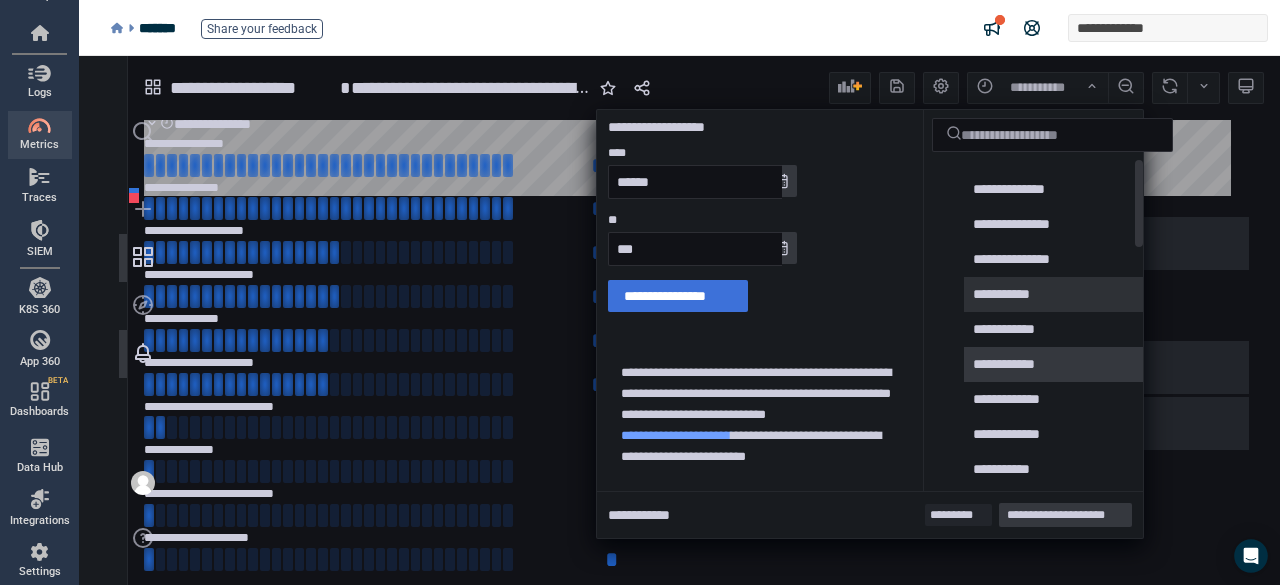 click on "**********" at bounding box center [1012, 364] 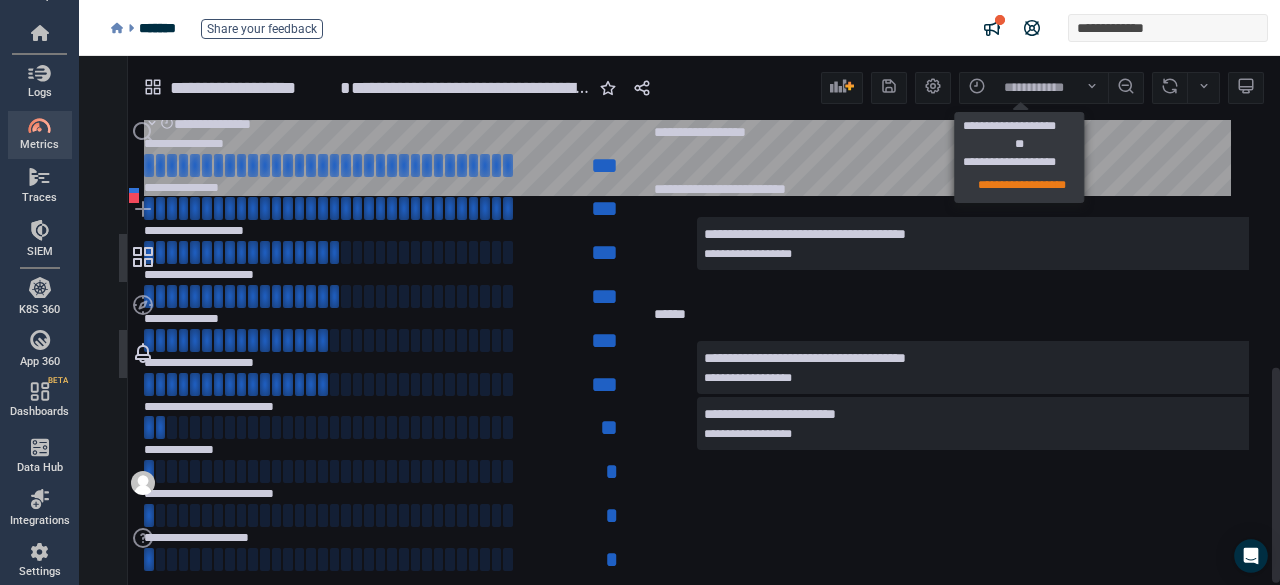 scroll, scrollTop: 4, scrollLeft: 0, axis: vertical 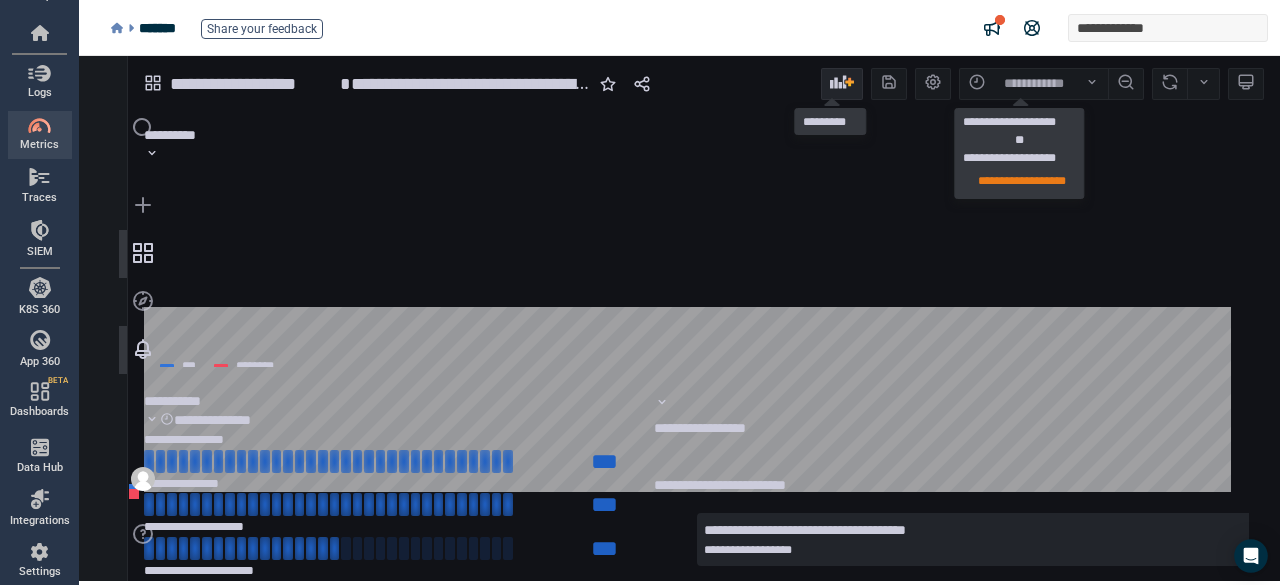 click 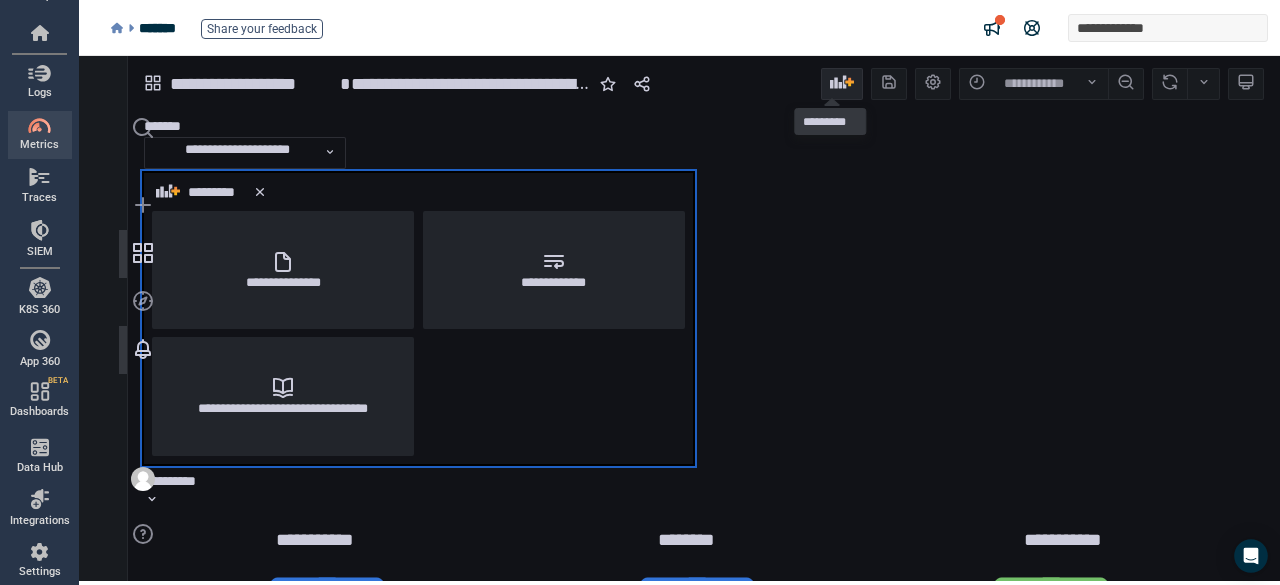 scroll, scrollTop: 9, scrollLeft: 8, axis: both 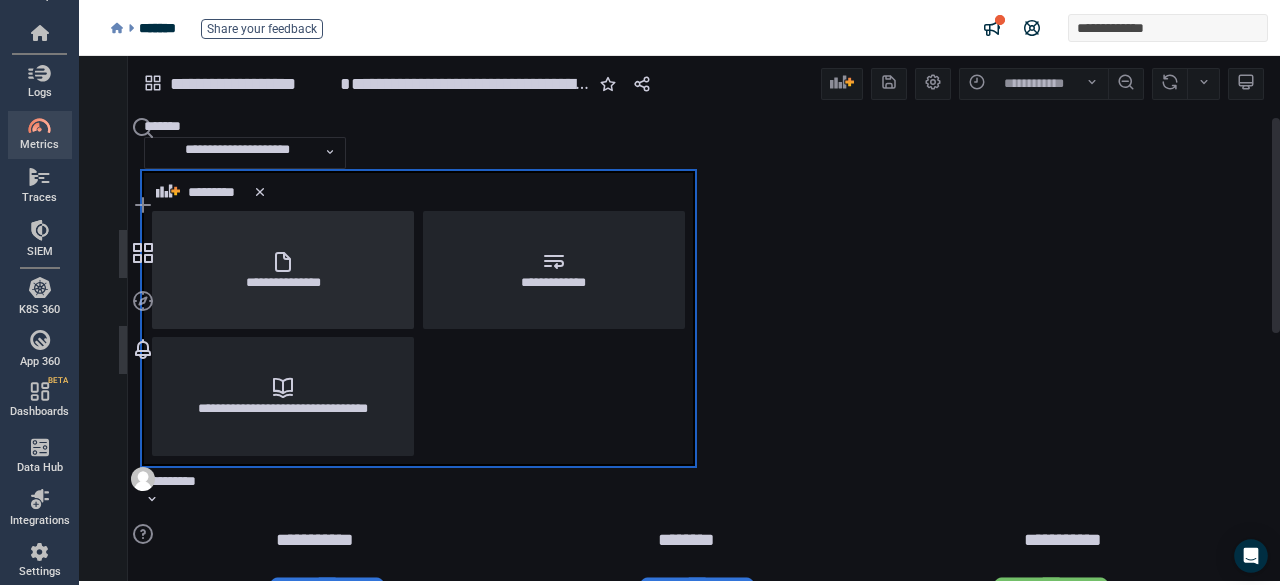 click on "**********" at bounding box center (283, 270) 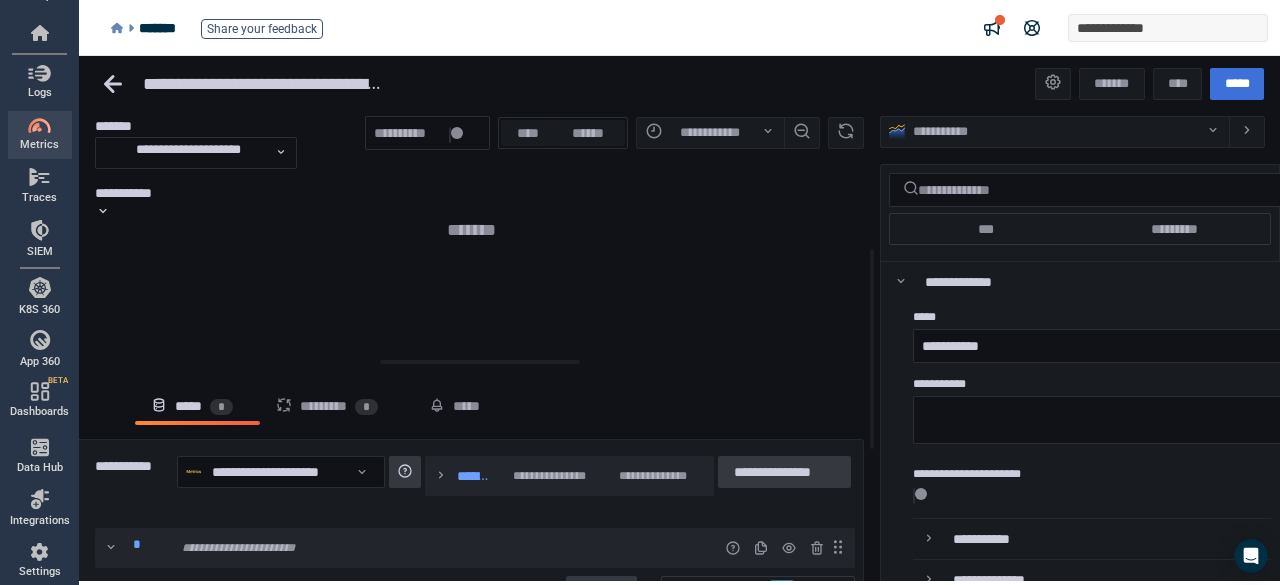 scroll, scrollTop: 9, scrollLeft: 8, axis: both 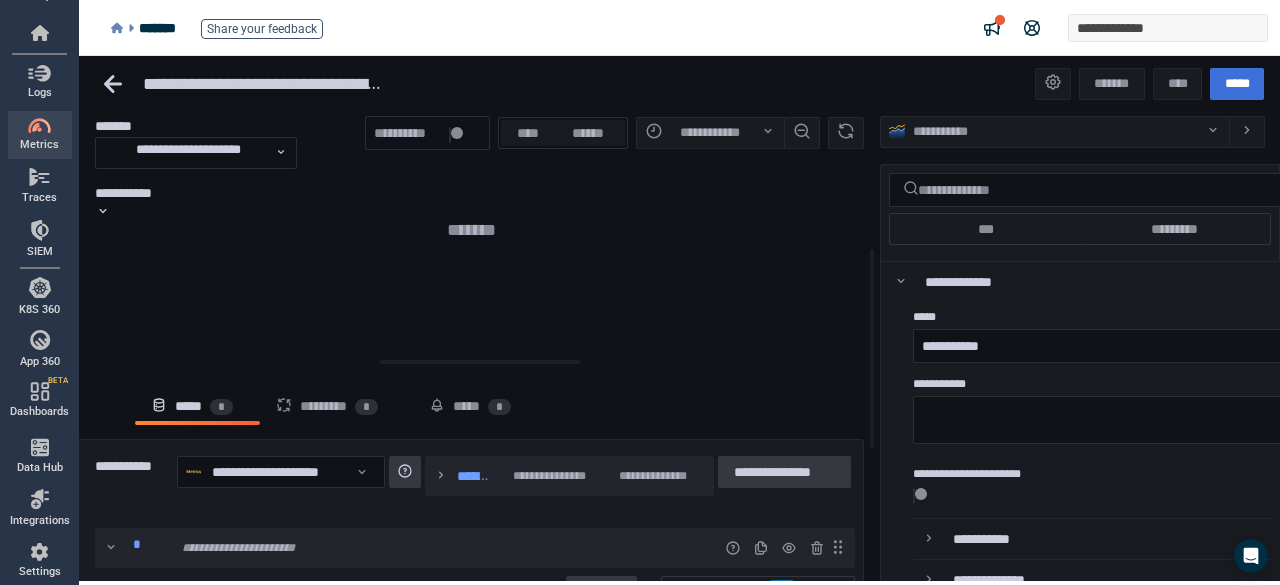 click on "*******" at bounding box center [472, 230] 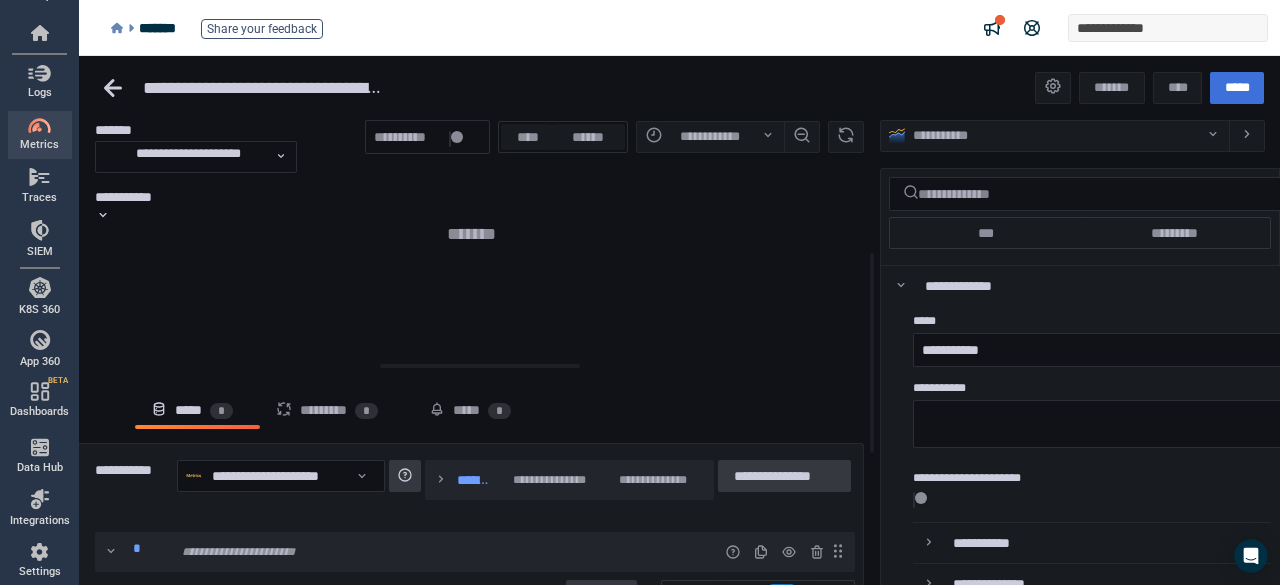 scroll, scrollTop: 0, scrollLeft: 0, axis: both 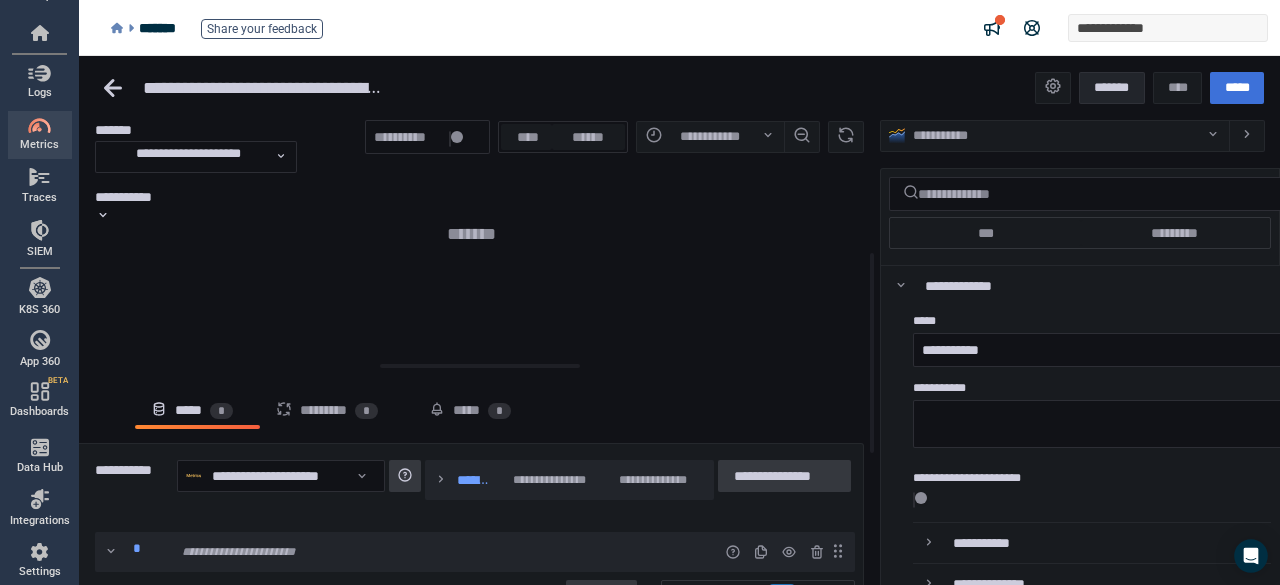 click on "*******" at bounding box center [1112, 88] 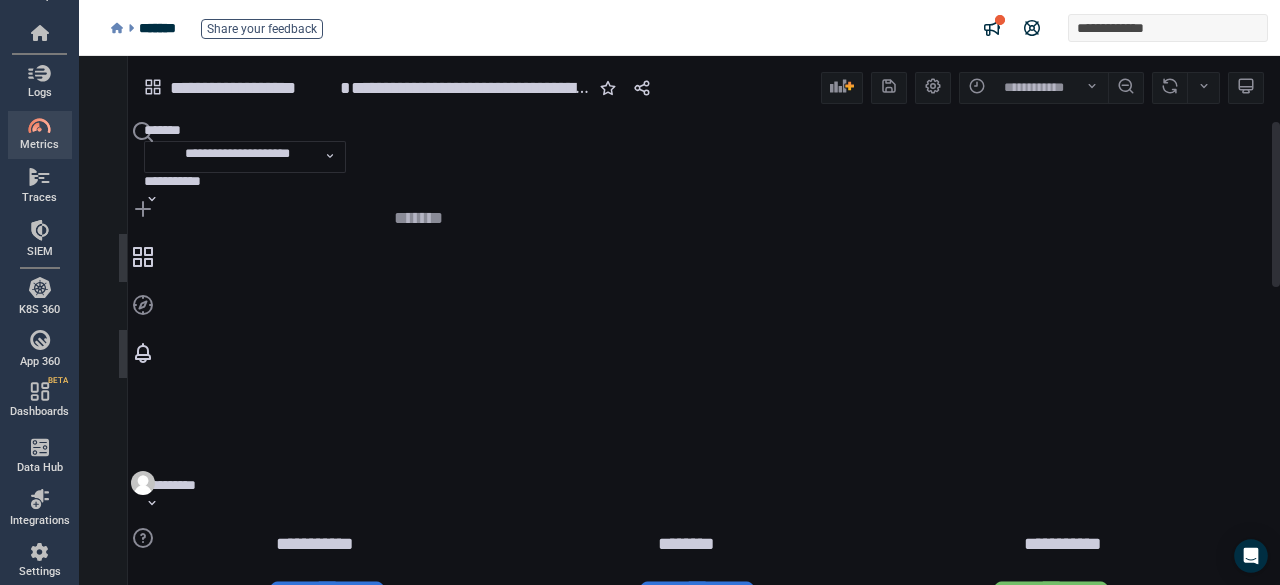 click on "*******" at bounding box center (418, 218) 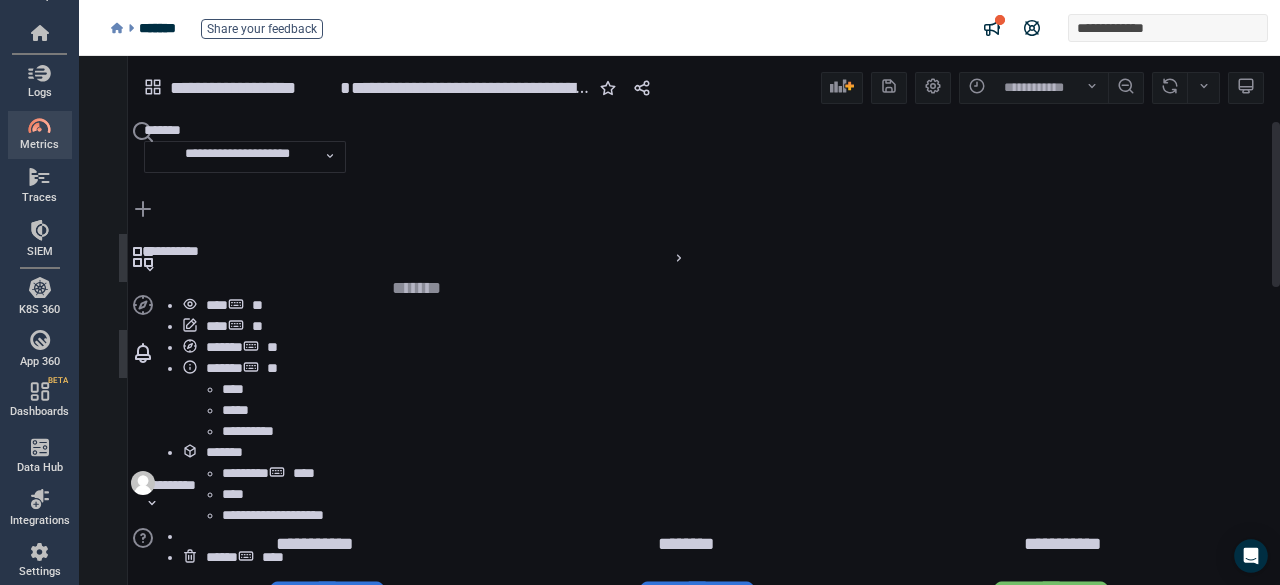 drag, startPoint x: 423, startPoint y: 200, endPoint x: 421, endPoint y: 270, distance: 70.028564 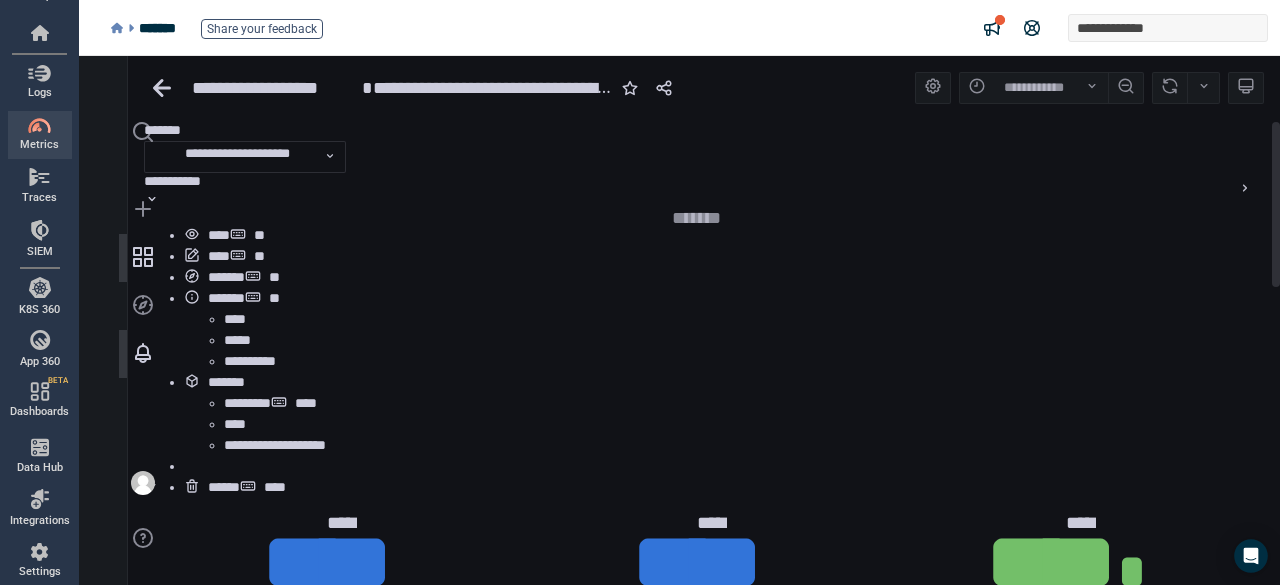 click on "*******" at bounding box center [696, 218] 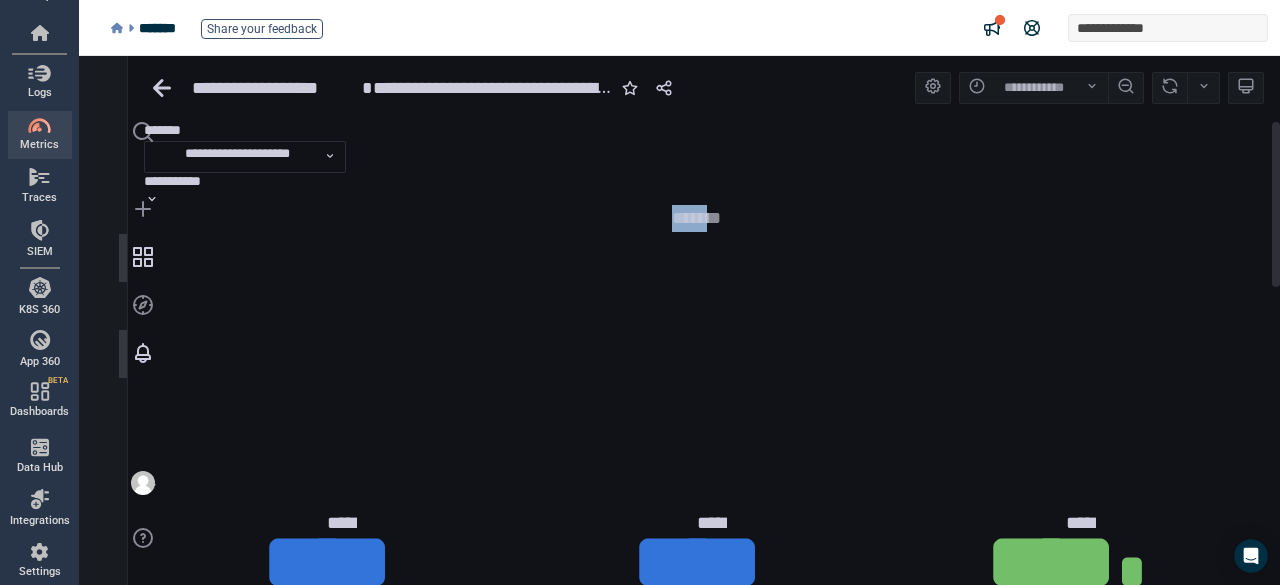 drag, startPoint x: 320, startPoint y: 227, endPoint x: 696, endPoint y: 239, distance: 376.19144 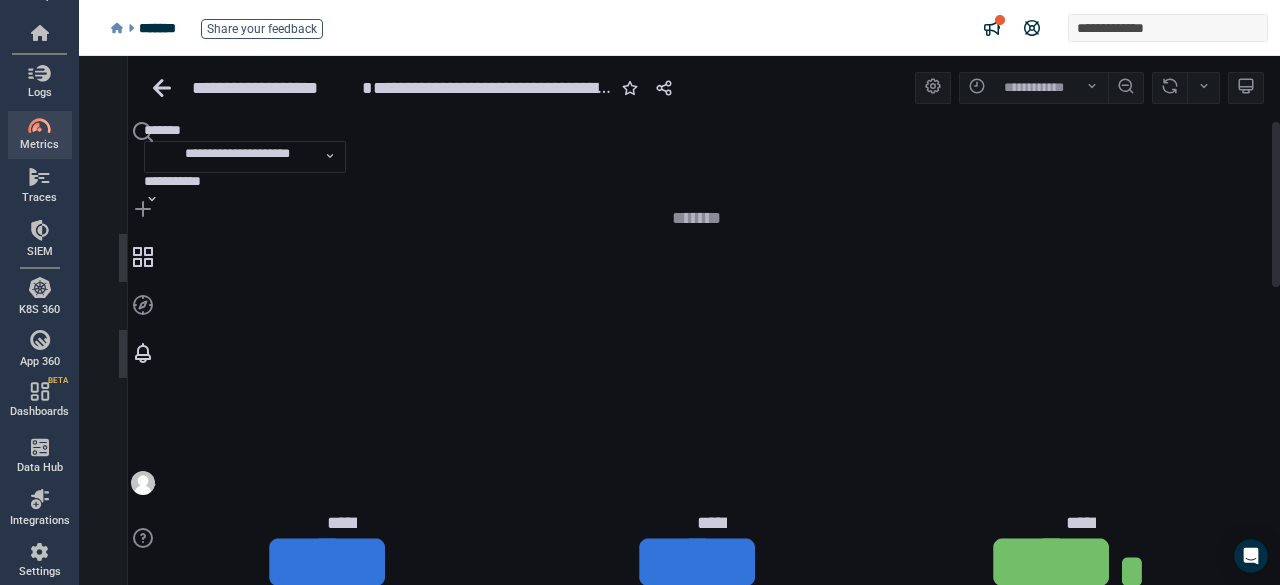 click 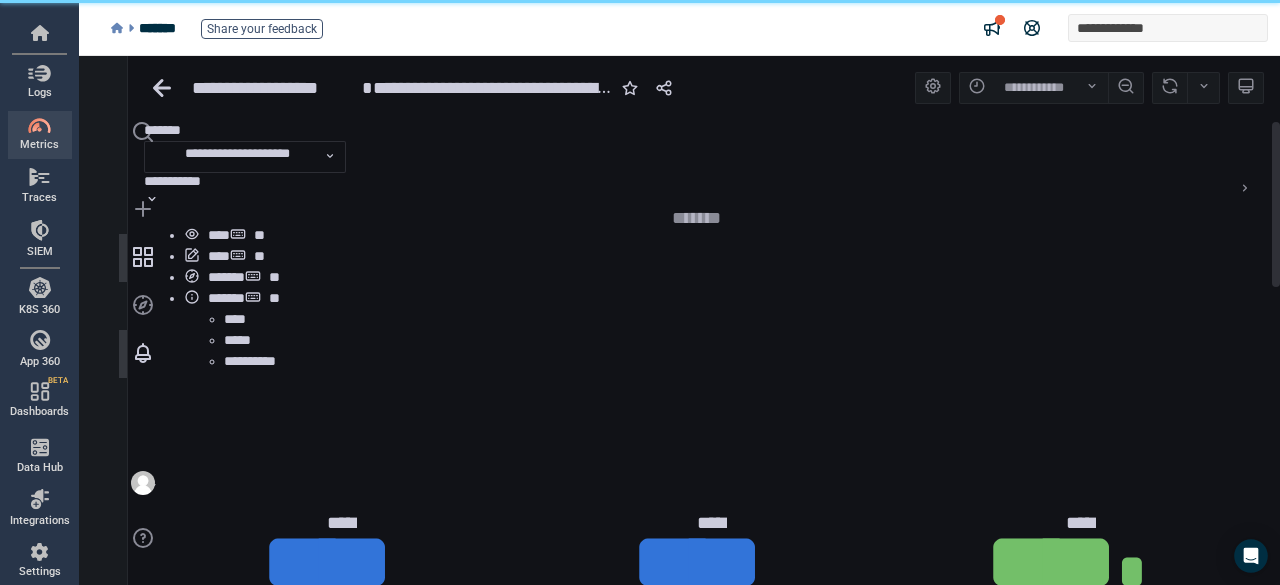 click on "**********" at bounding box center [696, 189] 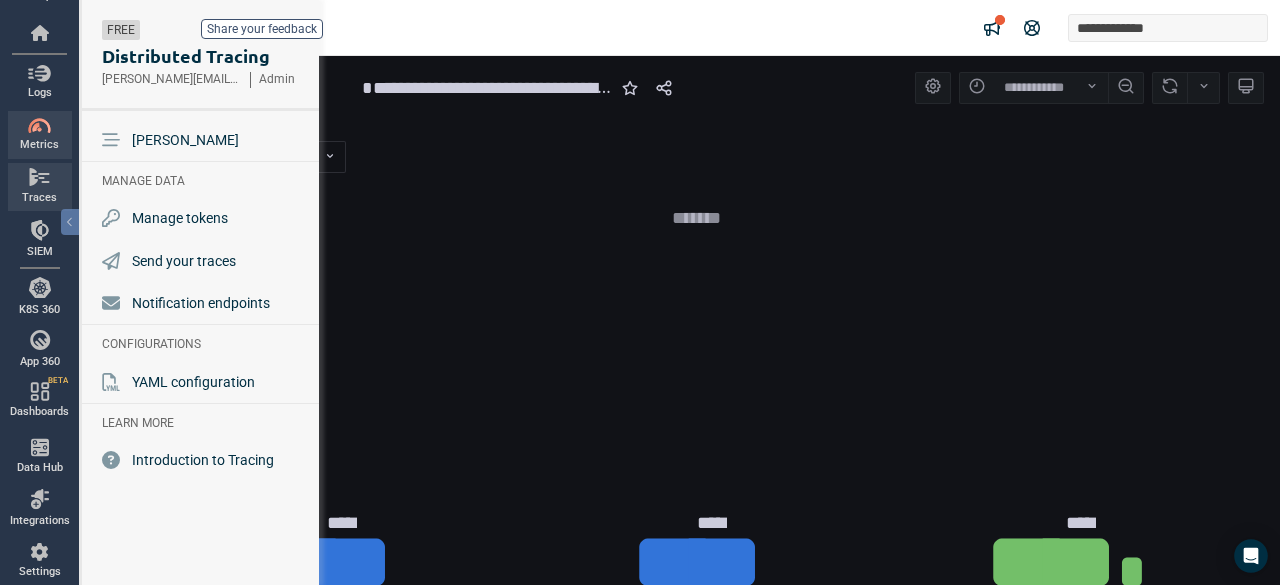 click on "Traces" at bounding box center (40, 187) 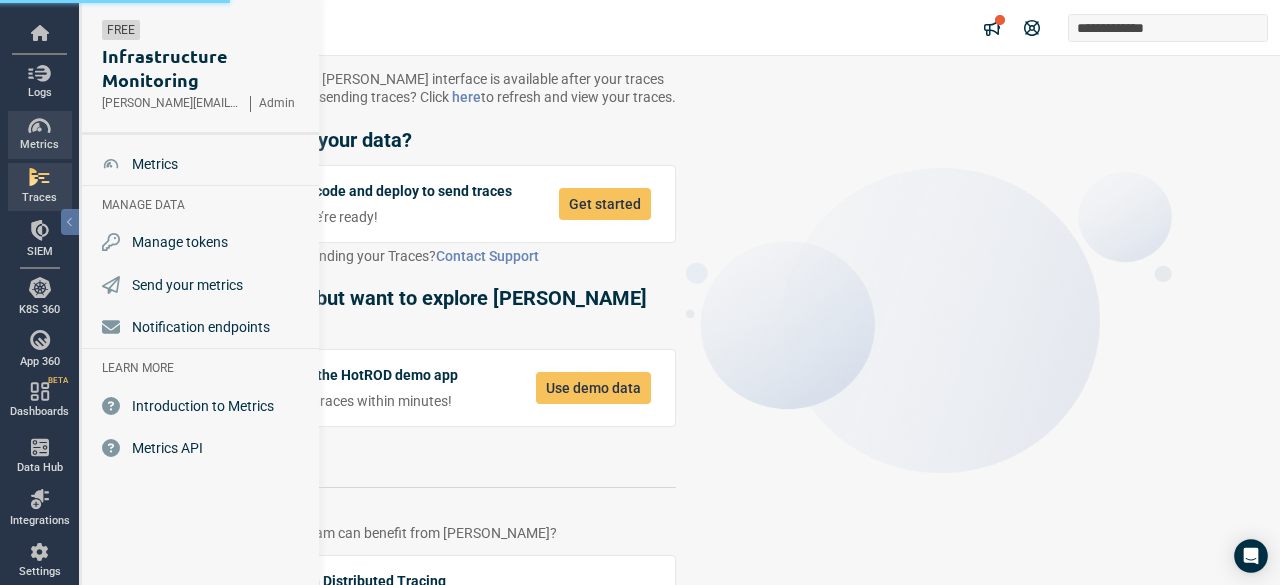 click on "Metrics" at bounding box center [39, 145] 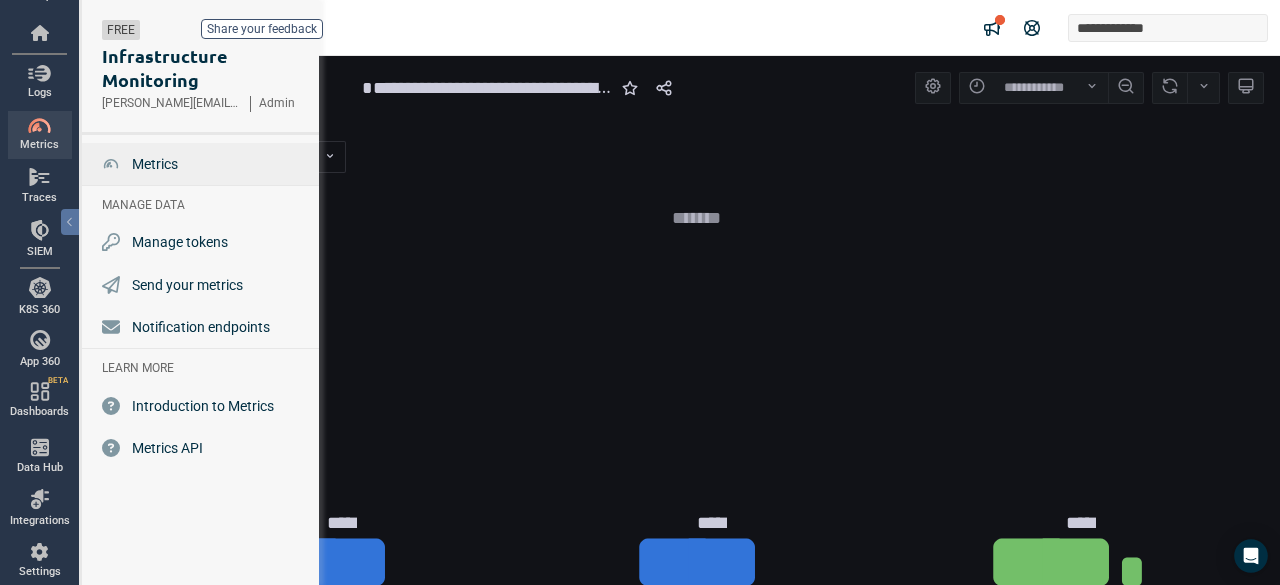 click on "Metrics" at bounding box center [155, 164] 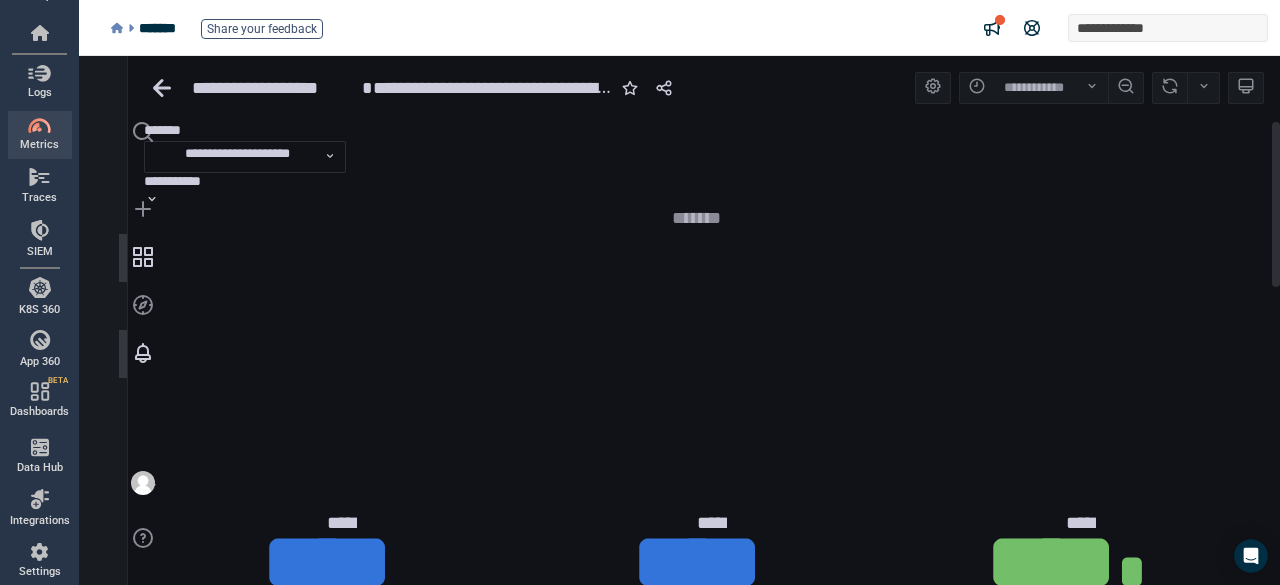 scroll, scrollTop: 0, scrollLeft: 0, axis: both 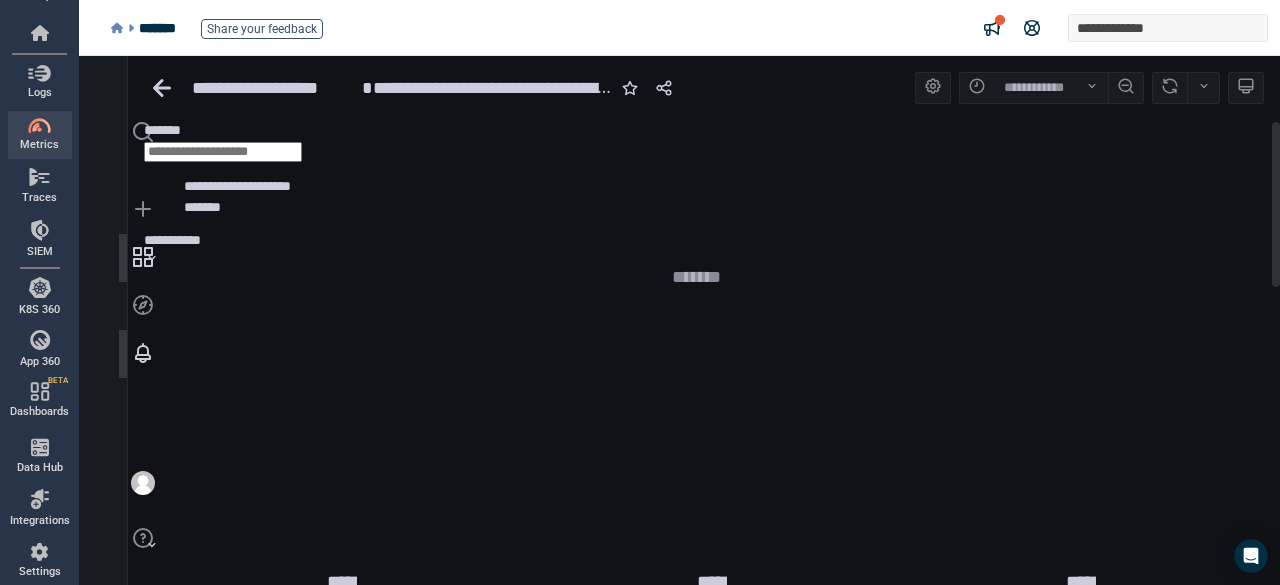 click on "**********" at bounding box center (237, 186) 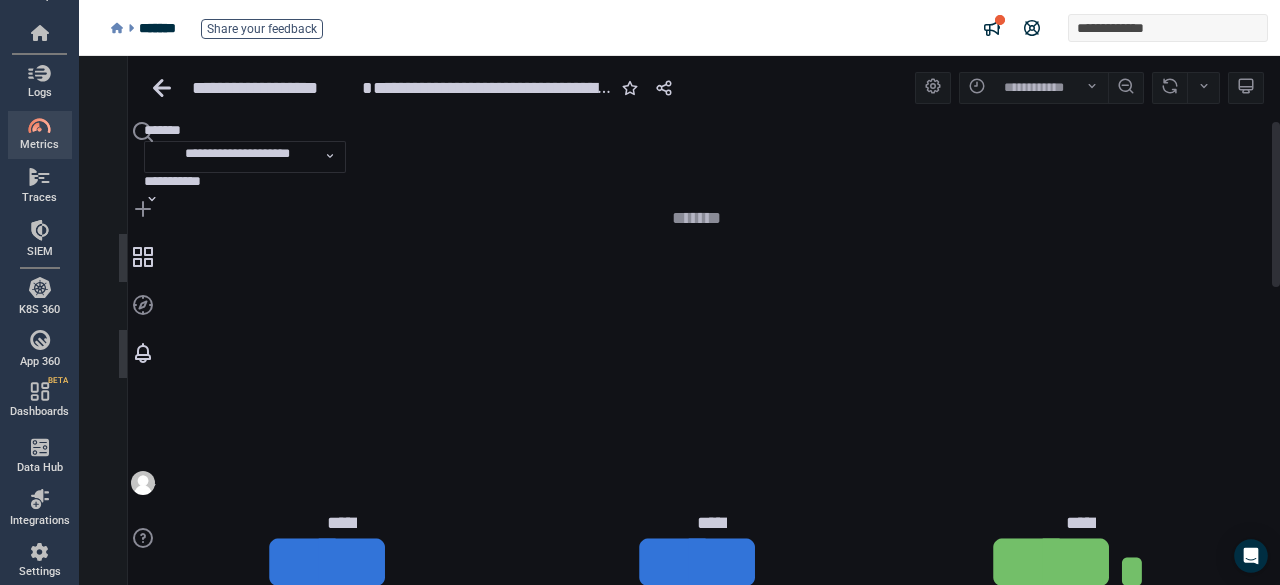 click on "**********" at bounding box center (237, 157) 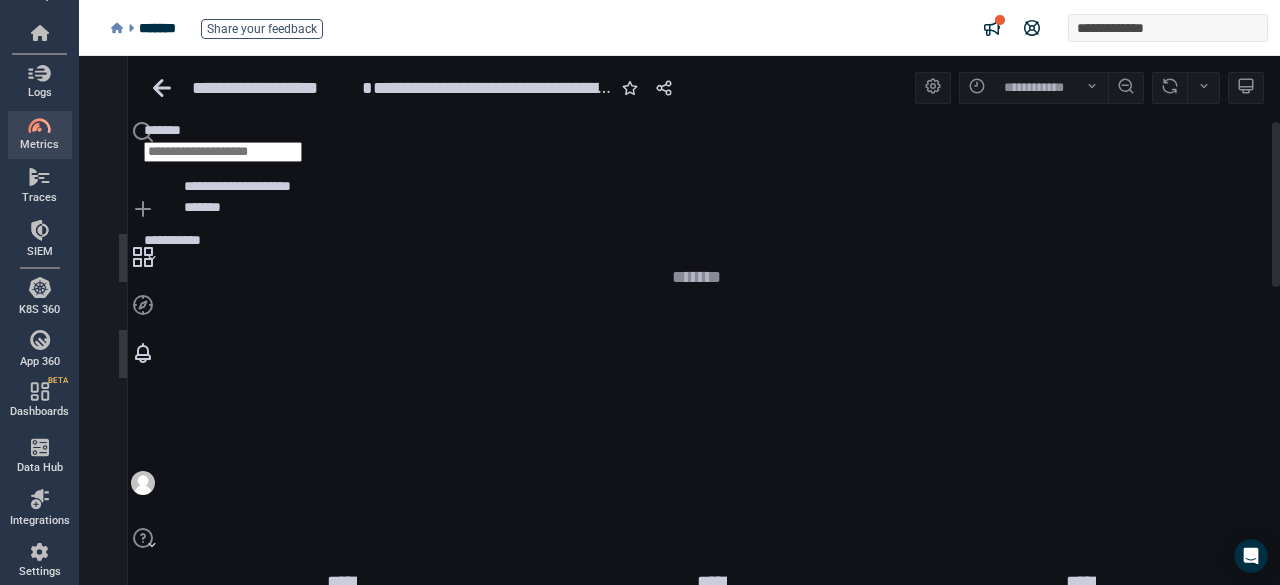 click on "*******" at bounding box center [202, 207] 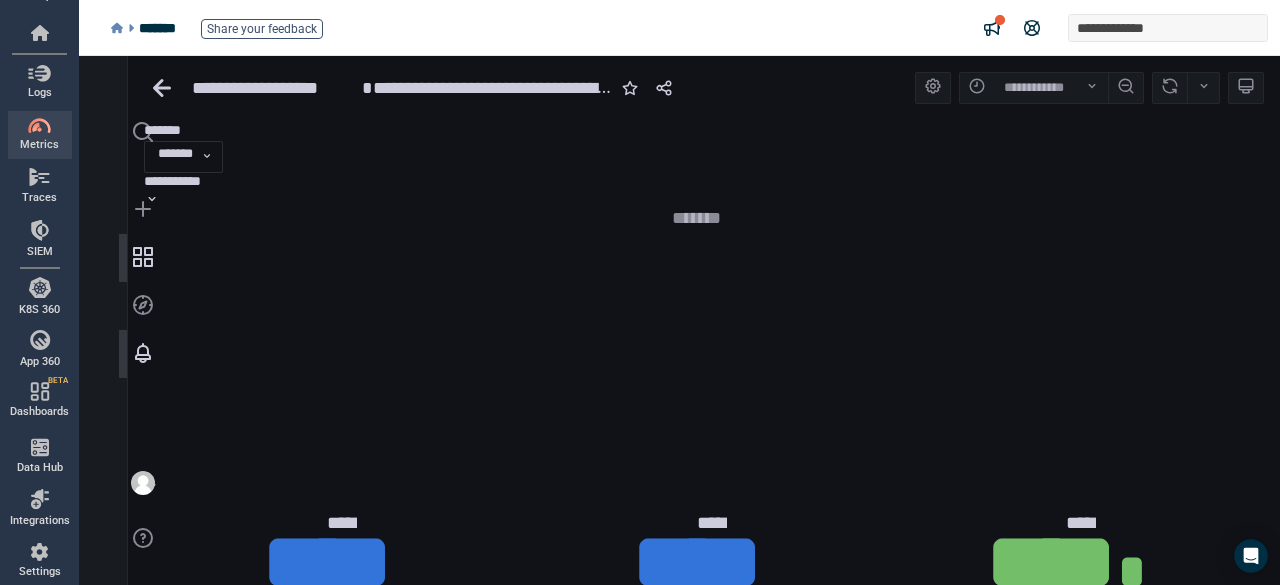 click on "******* *******" at bounding box center [700, 146] 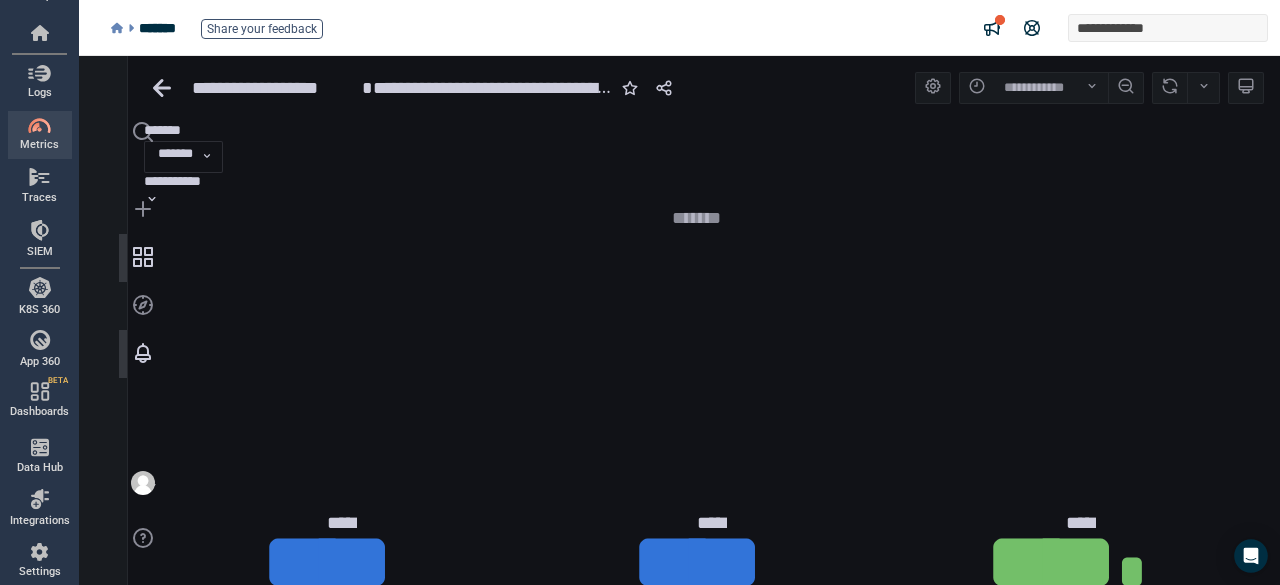 drag, startPoint x: 734, startPoint y: 240, endPoint x: 628, endPoint y: 279, distance: 112.94689 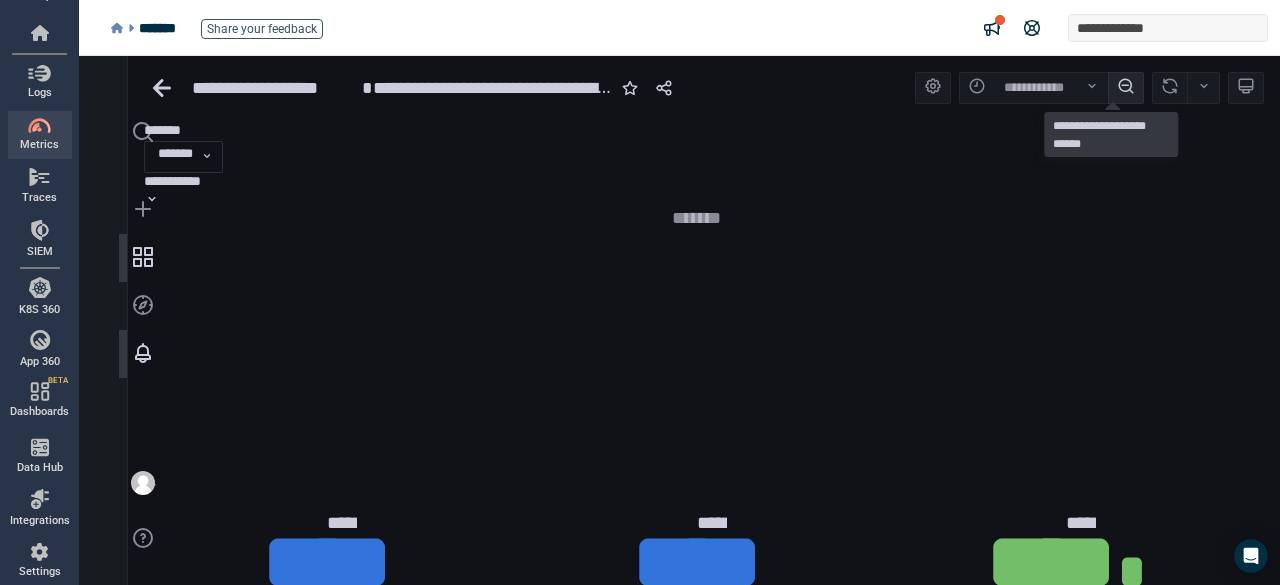 click 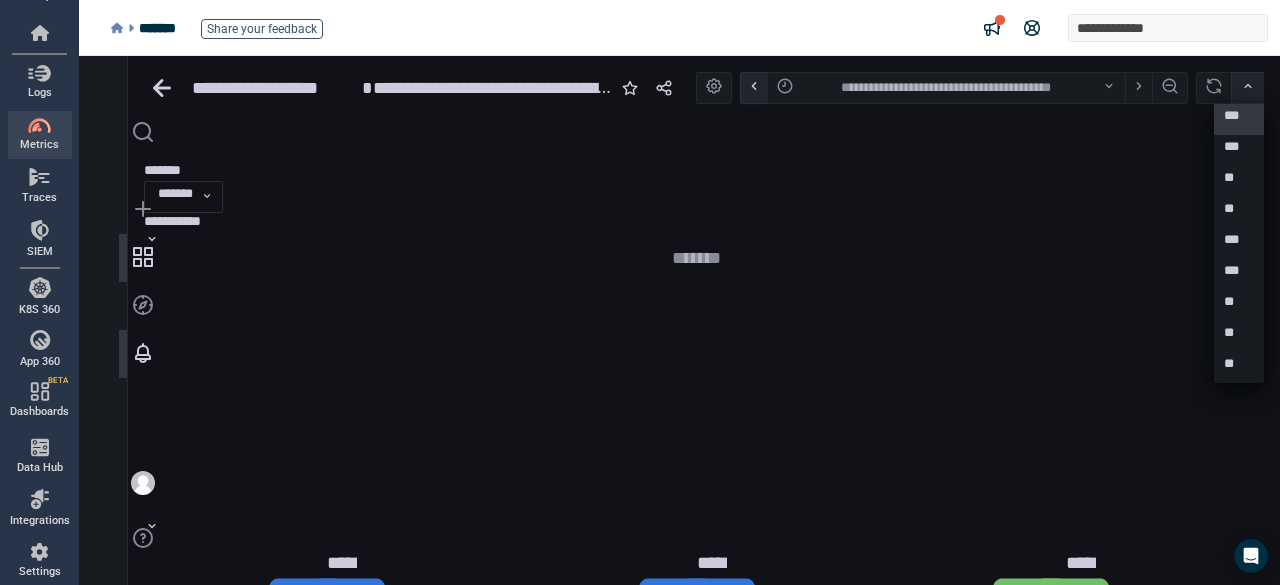 click 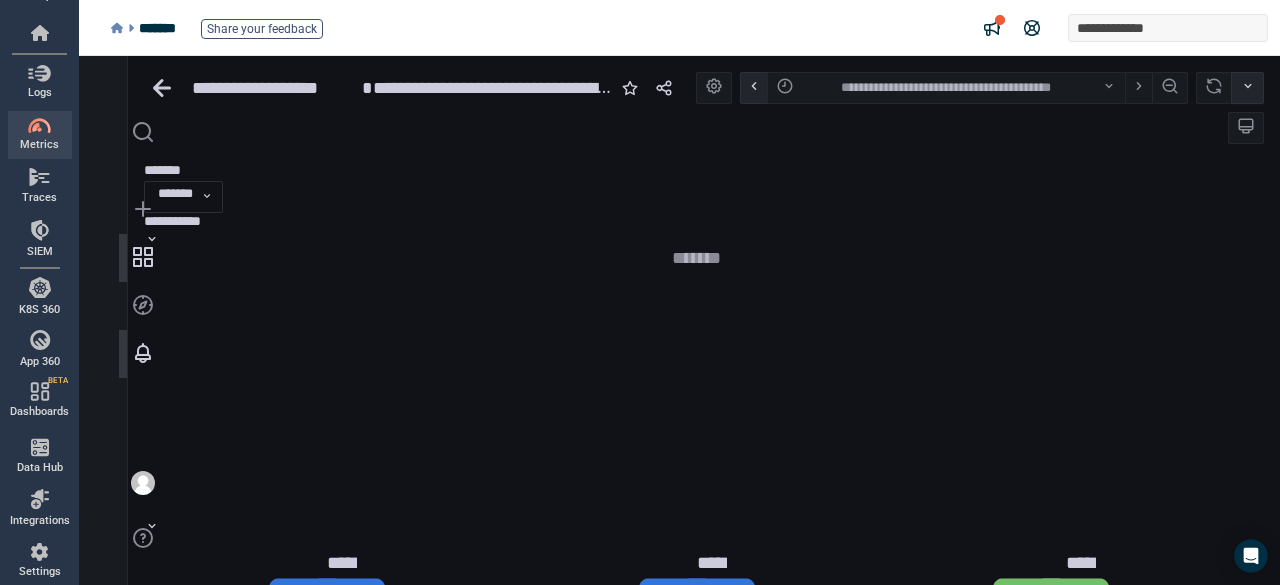 click at bounding box center [753, 88] 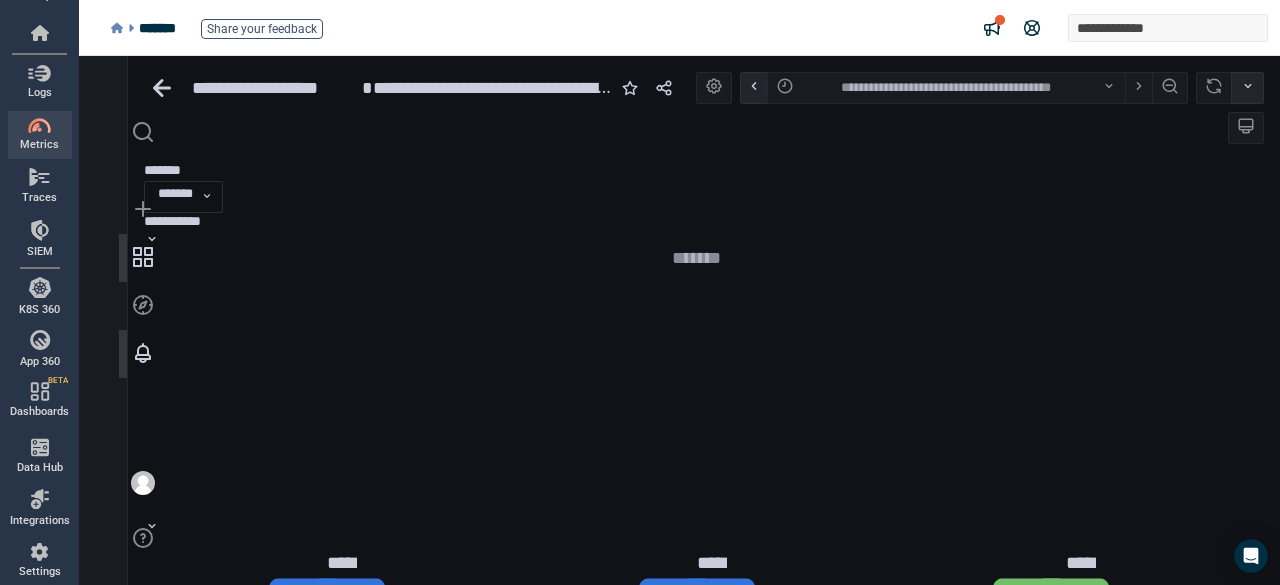 click at bounding box center [753, 88] 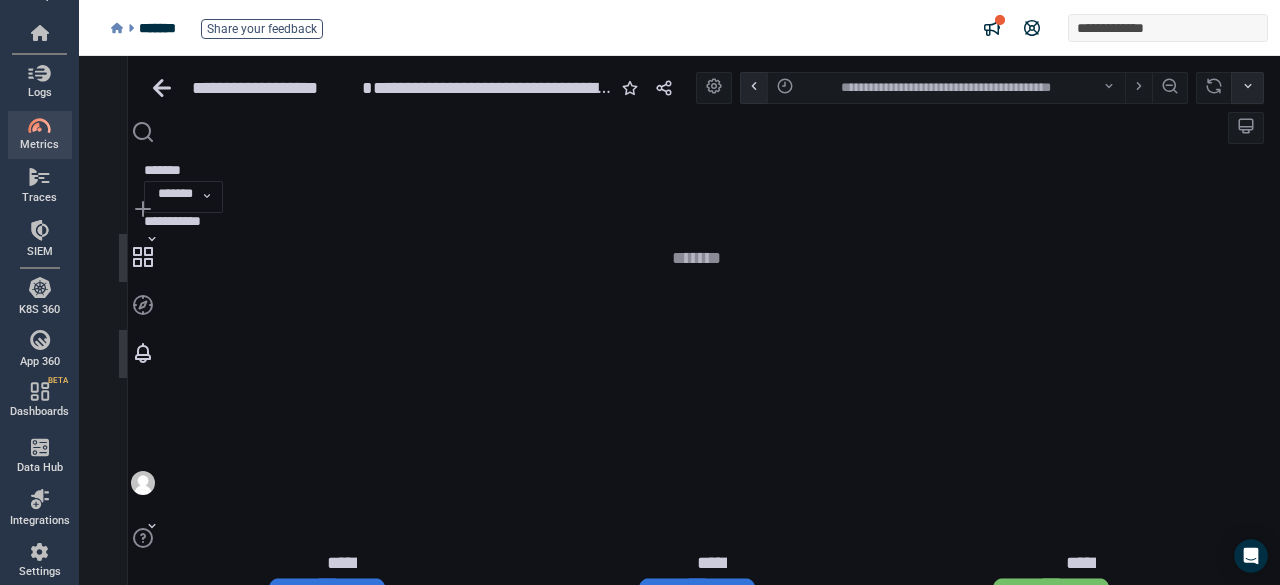 click at bounding box center [753, 88] 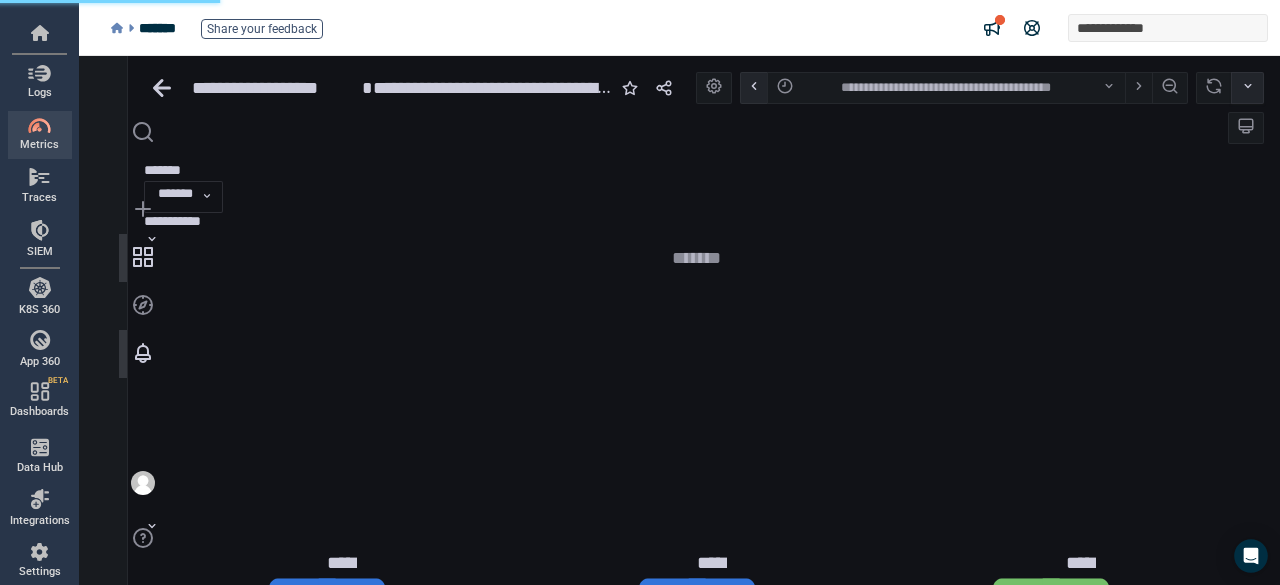 click at bounding box center (753, 88) 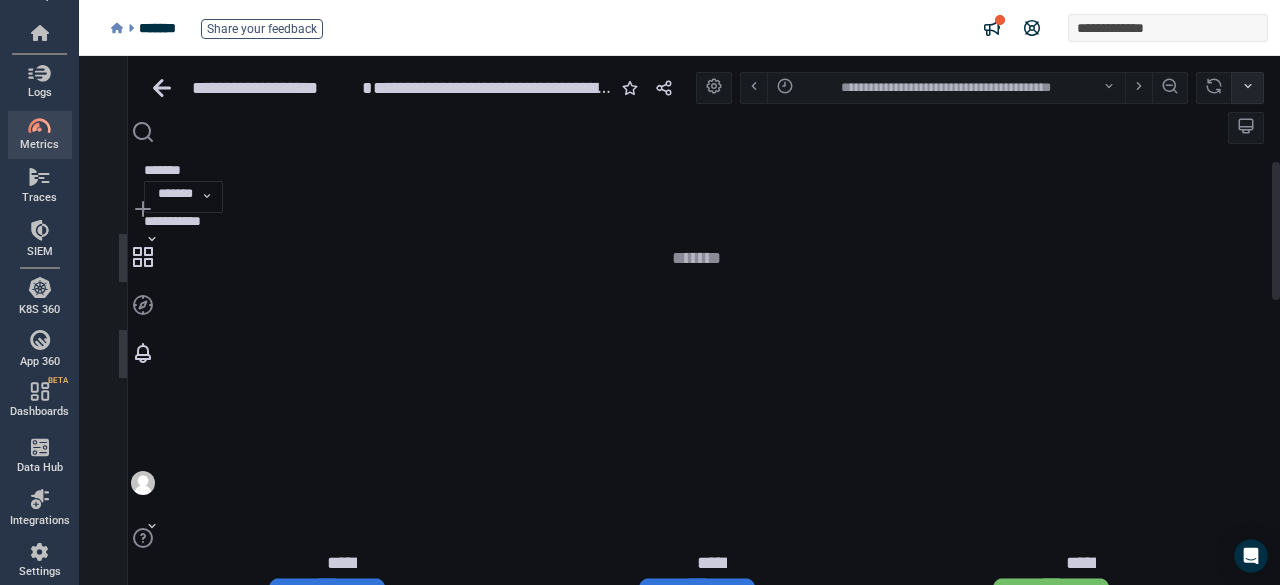 click on "*******" at bounding box center (696, 258) 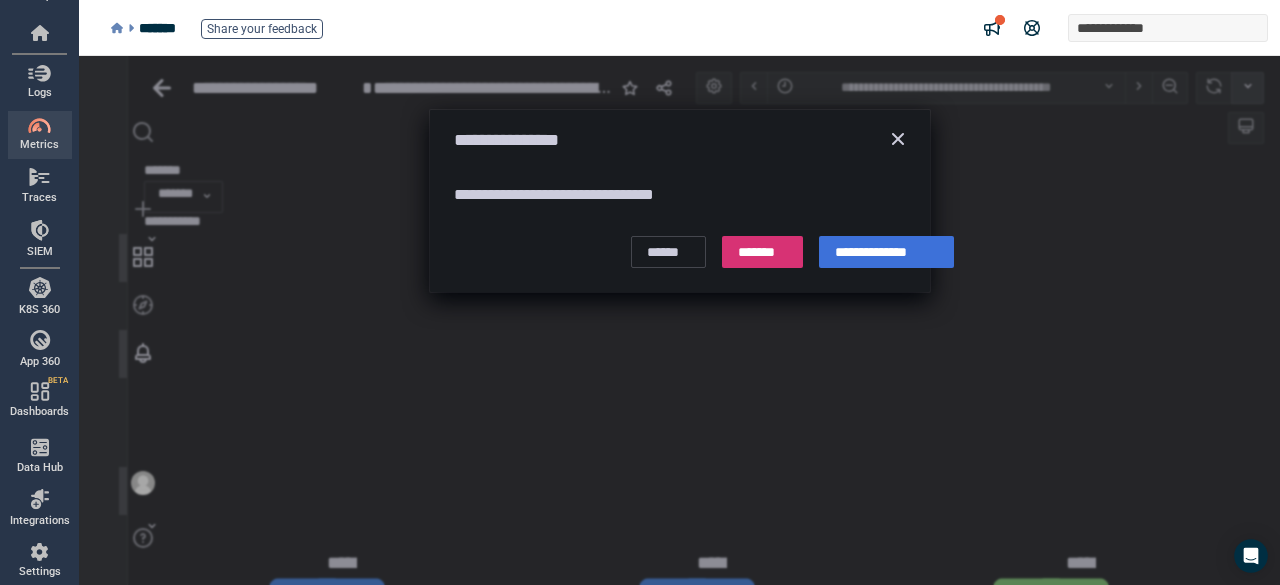 click on "*******" at bounding box center (762, 252) 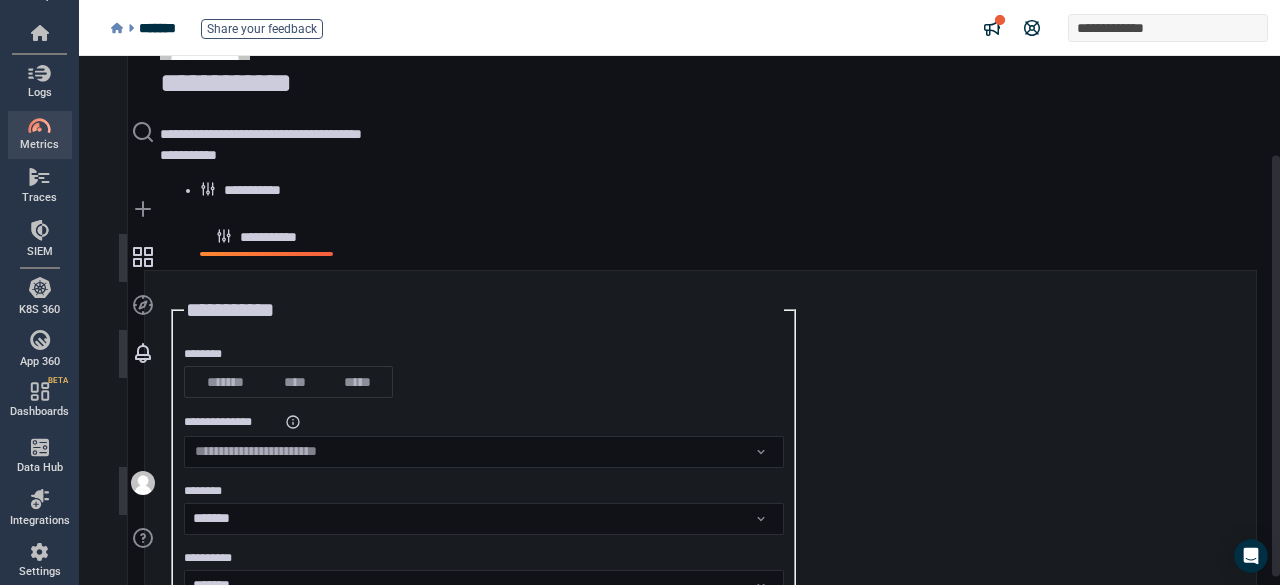 scroll, scrollTop: 130, scrollLeft: 0, axis: vertical 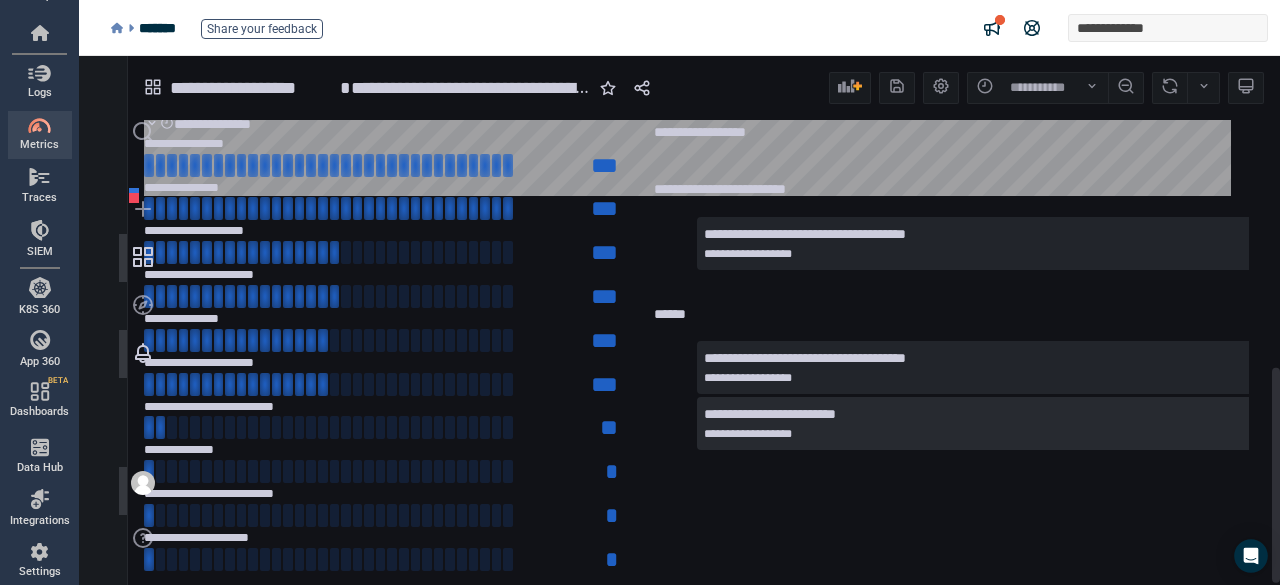 click on "**********" at bounding box center [770, 414] 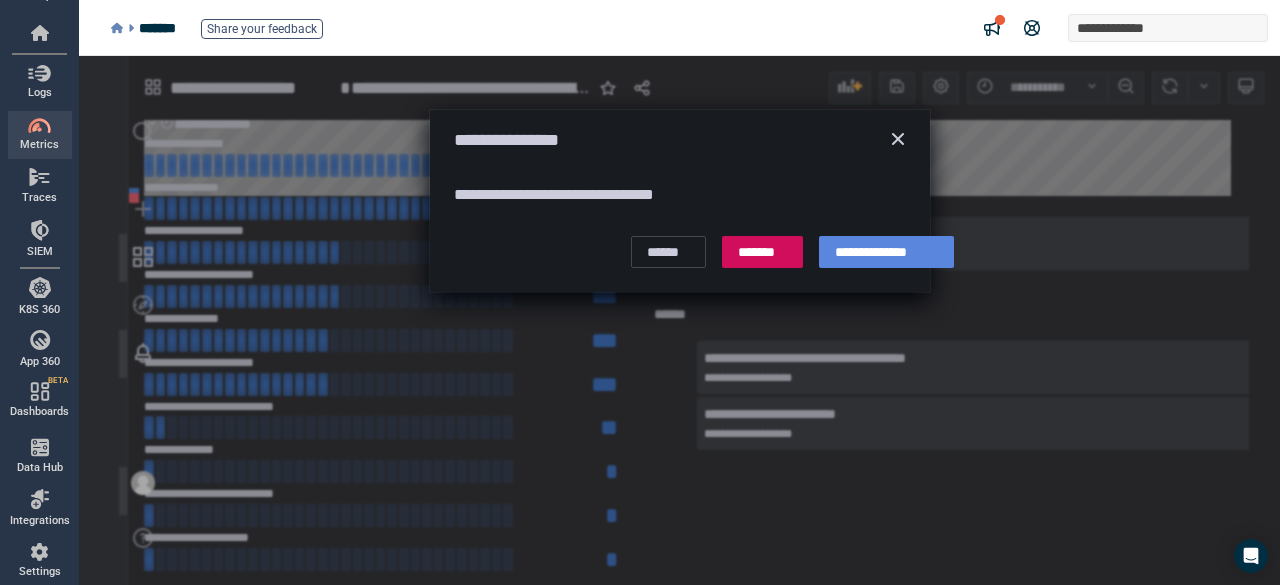 click on "**********" at bounding box center [886, 252] 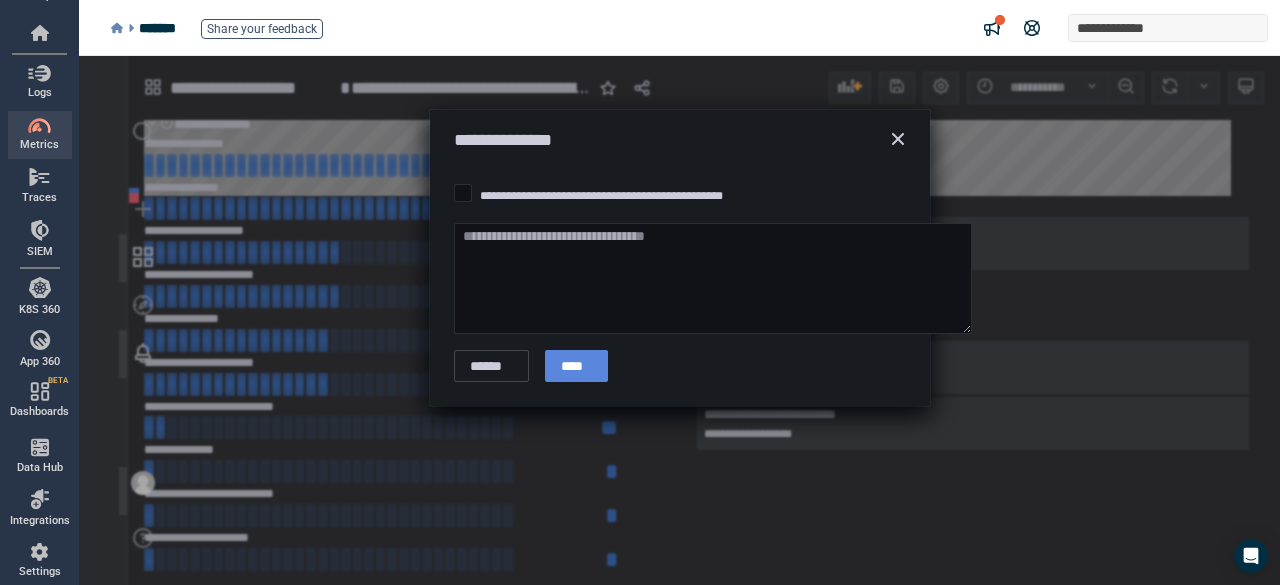 click on "****" at bounding box center [576, 366] 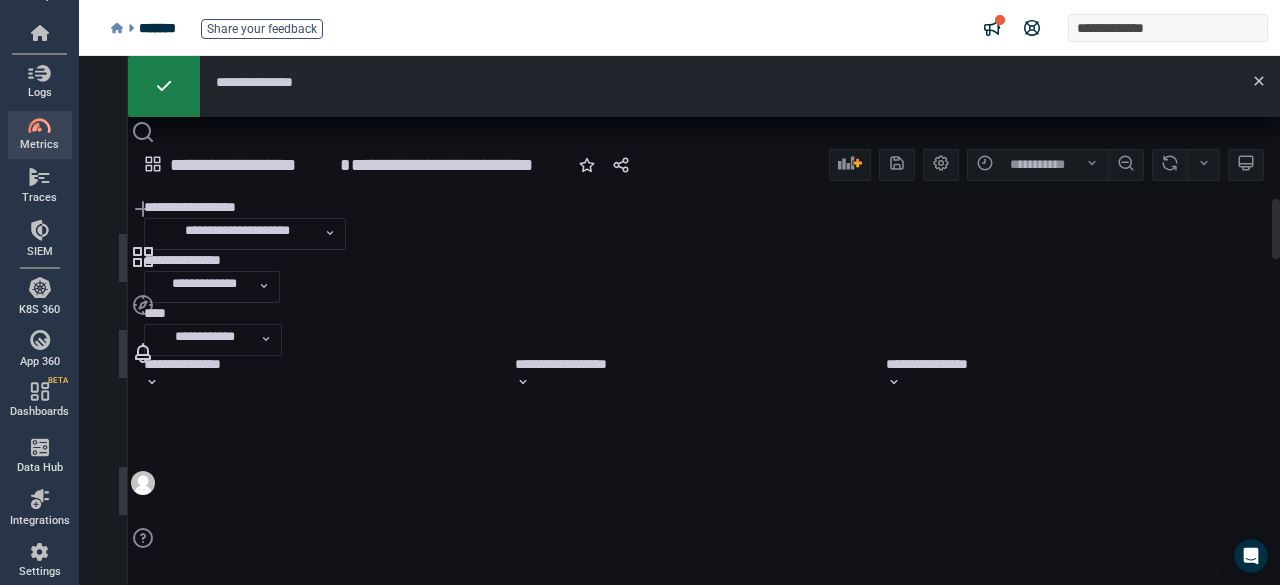 scroll, scrollTop: 9, scrollLeft: 8, axis: both 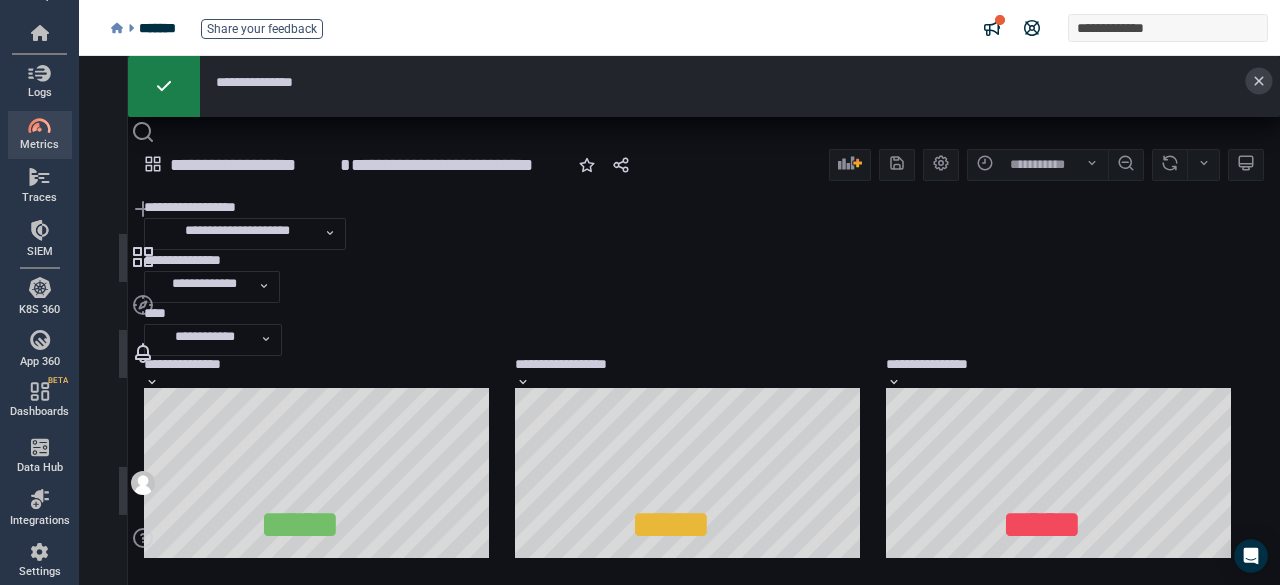 click 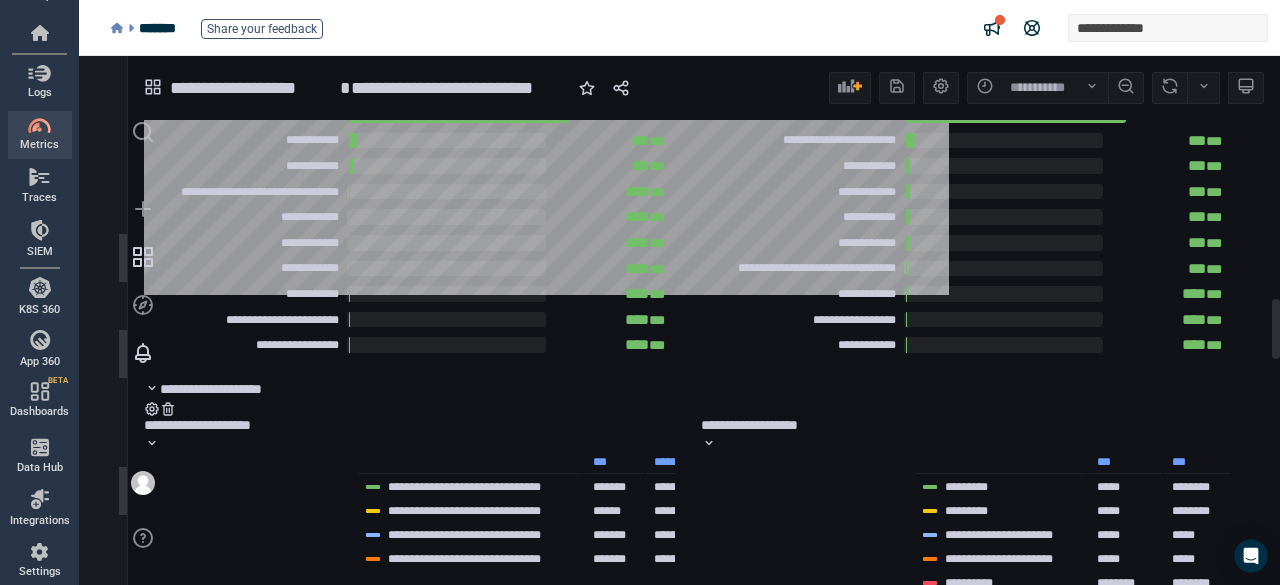 scroll, scrollTop: 1500, scrollLeft: 0, axis: vertical 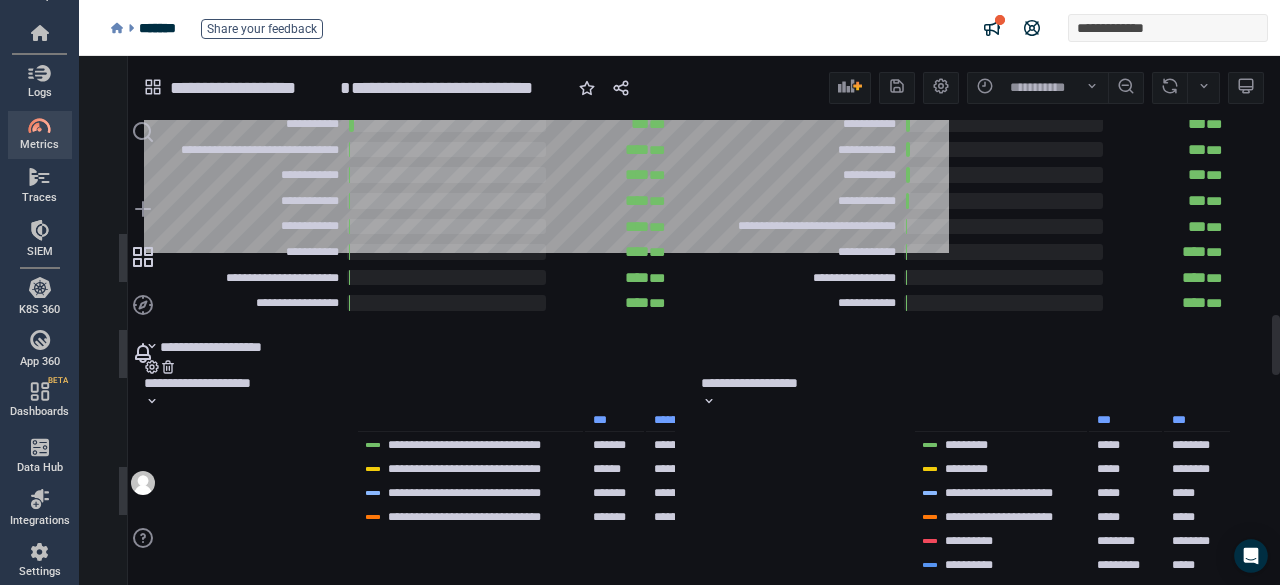 click at bounding box center [470, 420] 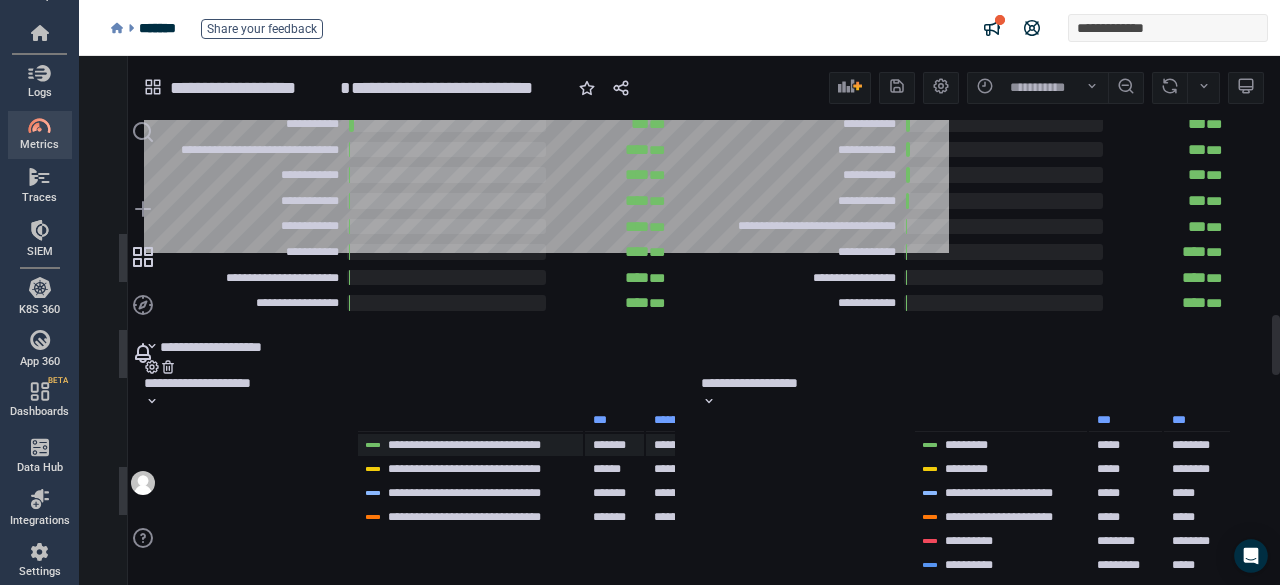 click on "**********" at bounding box center (478, 445) 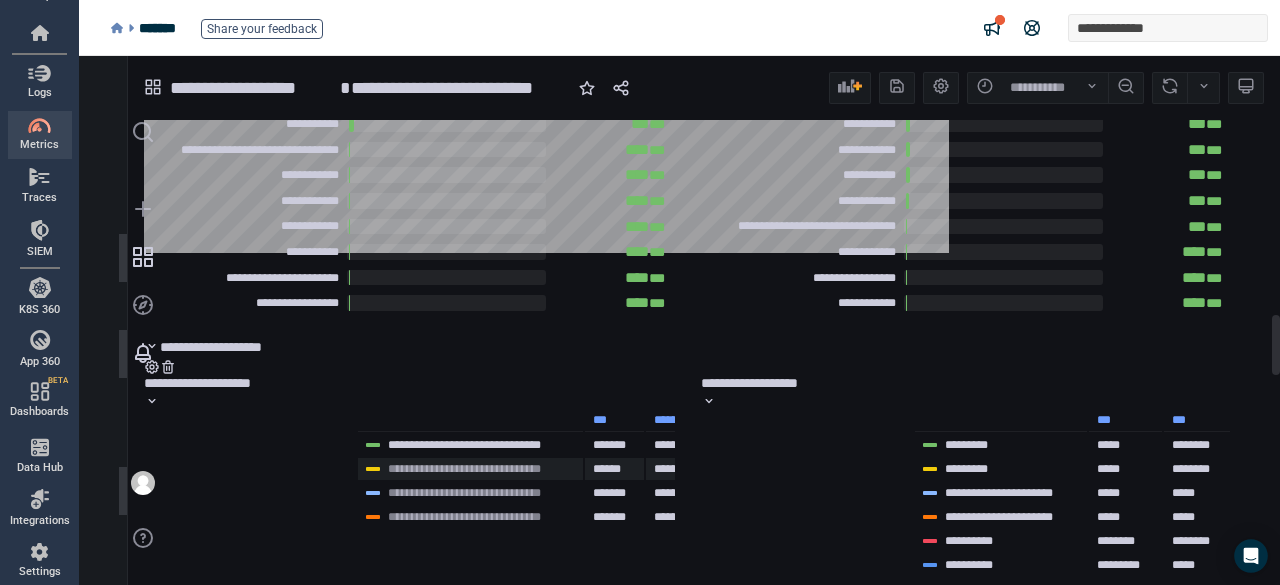 click on "**********" at bounding box center [481, 469] 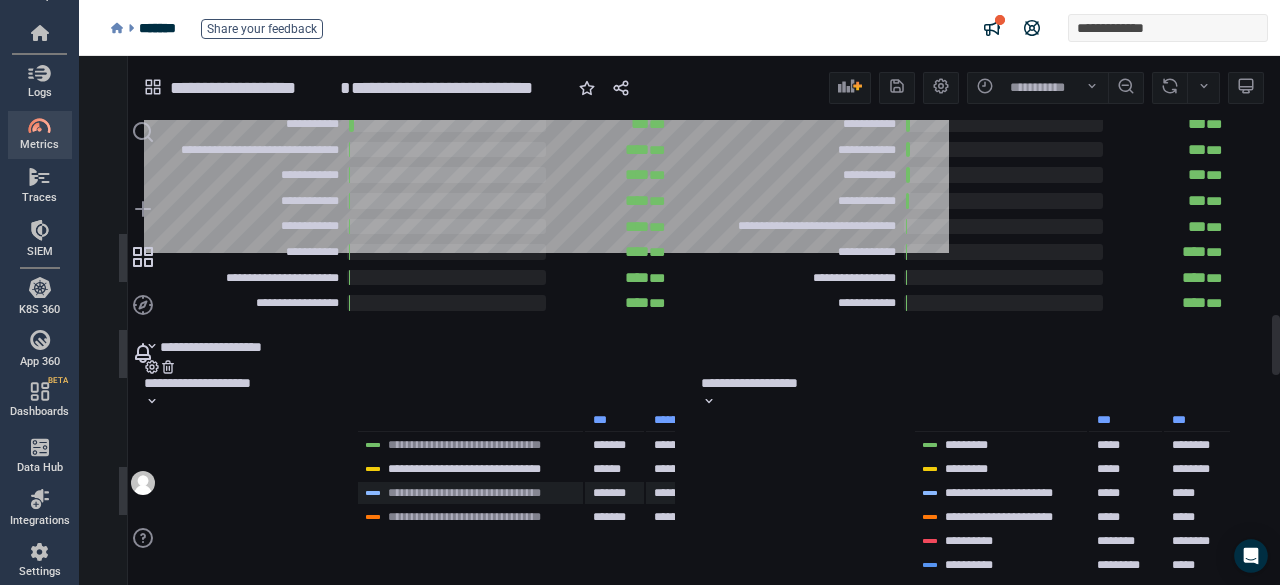 click on "**********" at bounding box center (478, 493) 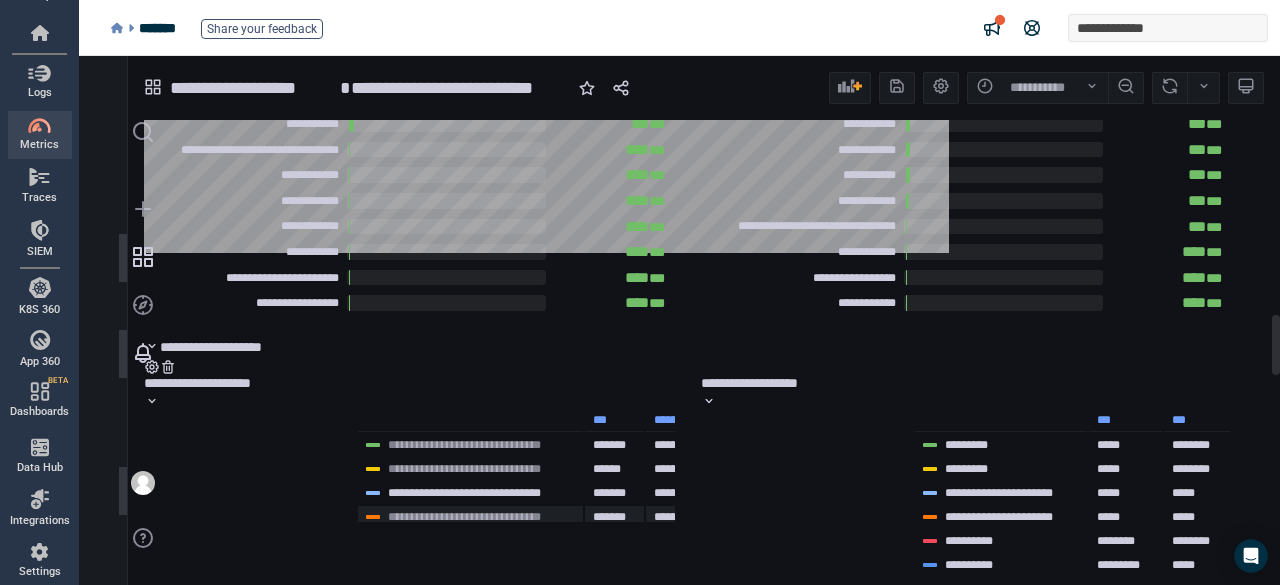 click on "**********" at bounding box center (480, 517) 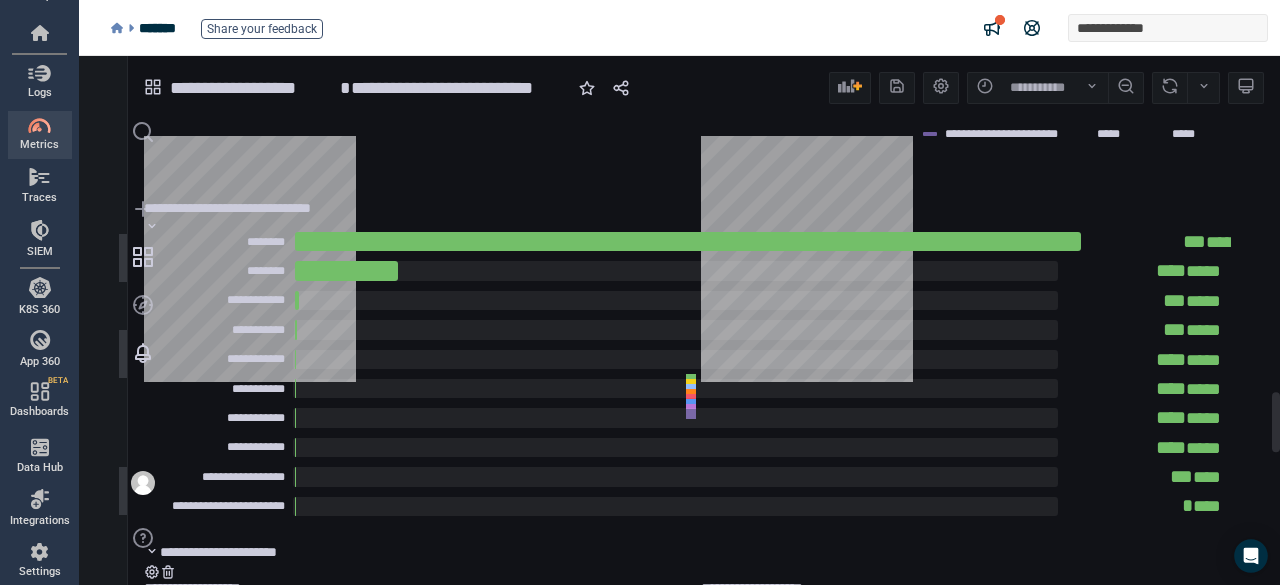 scroll, scrollTop: 2100, scrollLeft: 0, axis: vertical 